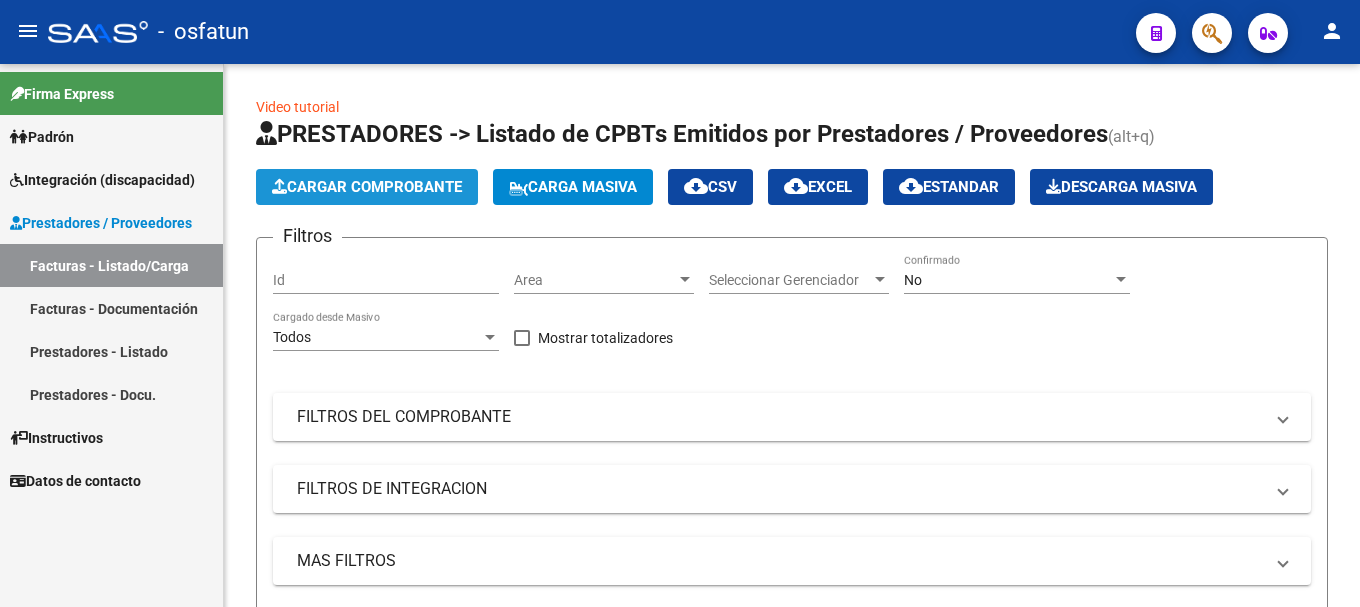 click on "Cargar Comprobante" 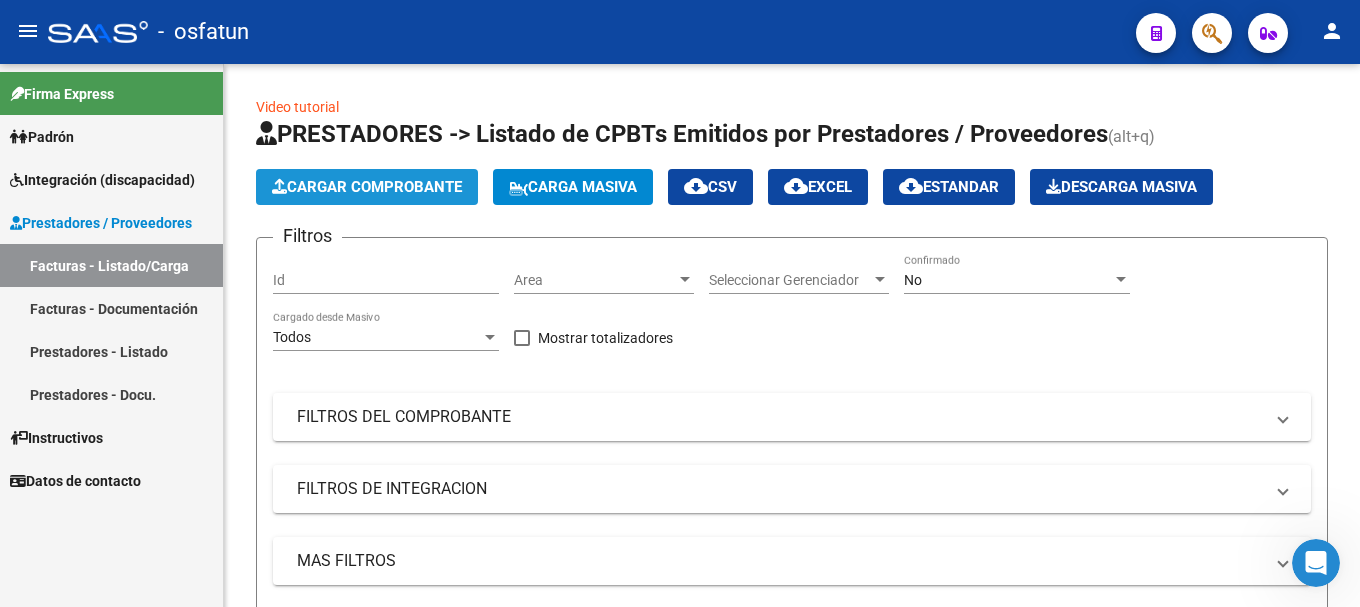scroll, scrollTop: 0, scrollLeft: 0, axis: both 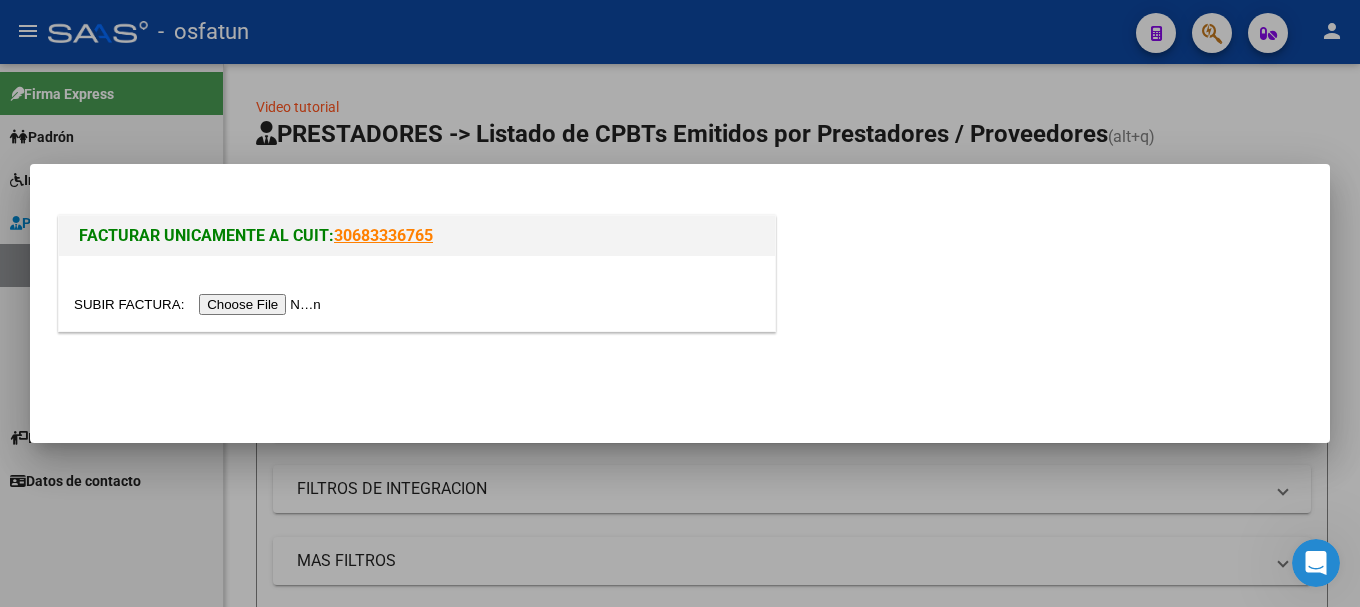 click at bounding box center [200, 304] 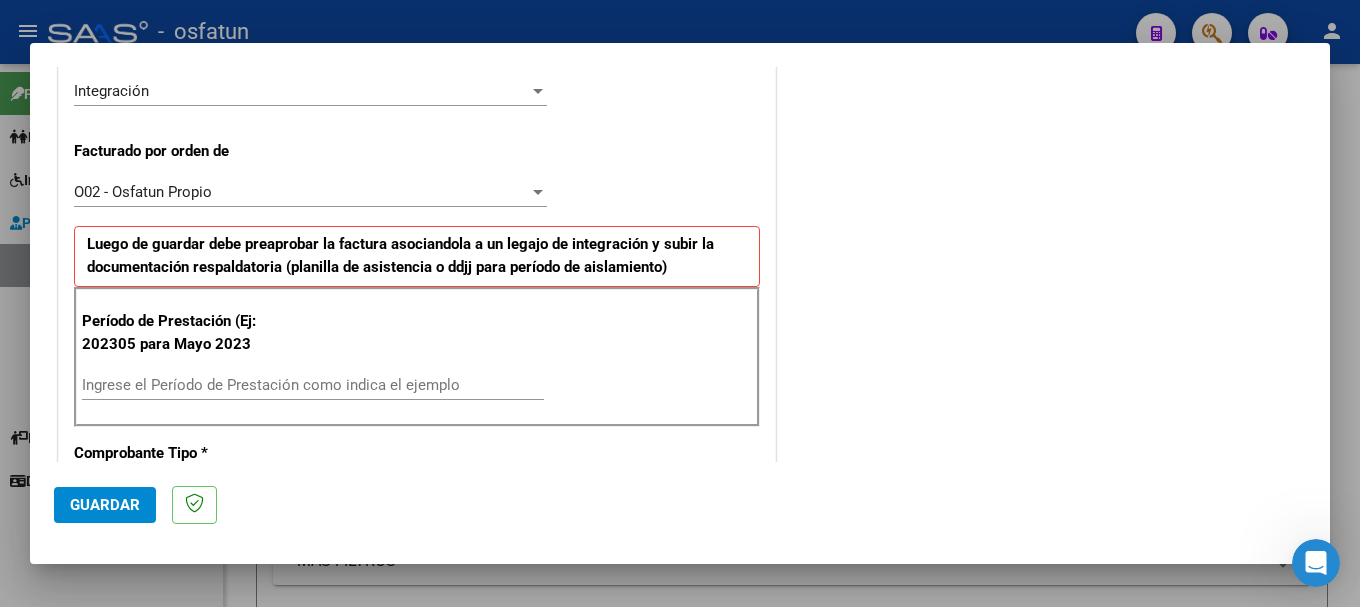 scroll, scrollTop: 600, scrollLeft: 0, axis: vertical 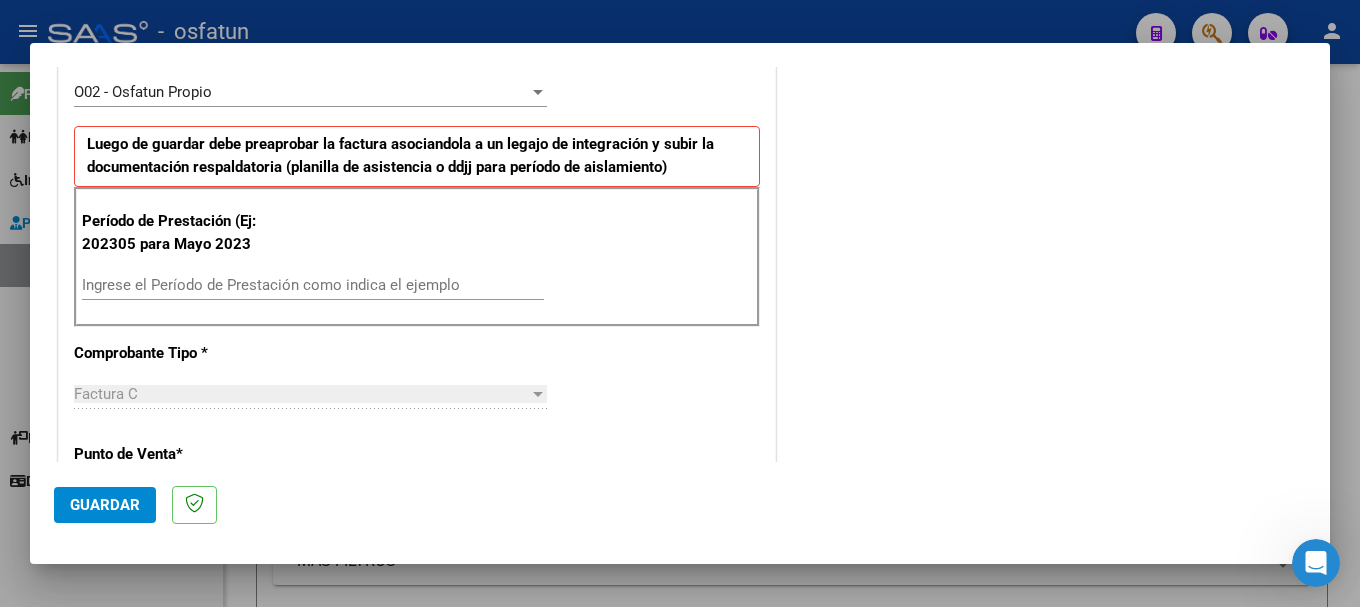 click on "Ingrese el Período de Prestación como indica el ejemplo" at bounding box center (313, 285) 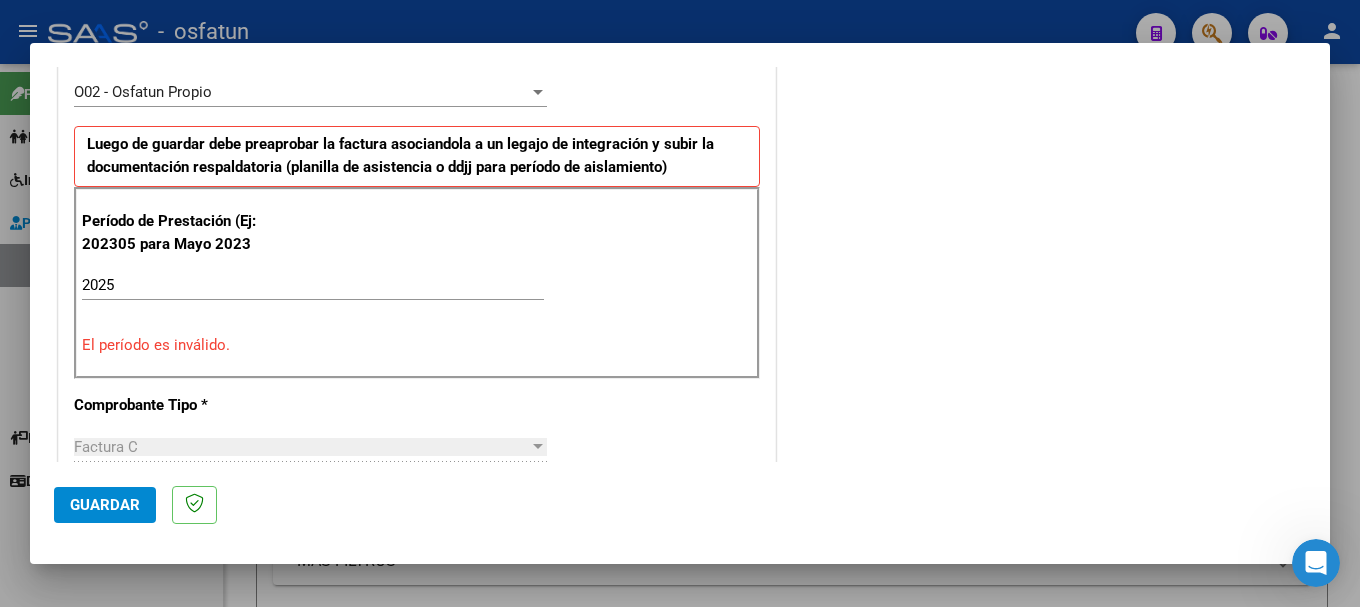 click on "CUIT  *   [CUIT] Ingresar CUIT  ANALISIS PRESTADOR  [LAST] [LAST] [FIRST]  ARCA Padrón  Area destinado * Integración Seleccionar Area  Facturado por orden de  O02 - Osfatun Propio Seleccionar Gerenciador Luego de guardar debe preaprobar la factura asociandola a un legajo de integración y subir la documentación respaldatoria (planilla de asistencia o ddjj para período de aislamiento)  Período de Prestación (Ej: 202305 para Mayo 2023    2025 Ingrese el Período de Prestación como indica el ejemplo   El período es inválido.   Comprobante Tipo * Factura C Seleccionar Tipo Punto de Venta  *   2 Ingresar el Nro.  Número  *   862 Ingresar el Nro.  Monto  *   $ 98.964,88 Ingresar el monto  Fecha del Cpbt.  *   2025-08-05 Ingresar la fecha  CAE / CAEA (no ingrese CAI)    75316159098416 Ingresar el CAE o CAEA (no ingrese CAI)  Fecha Recibido  *   2025-08-06 Ingresar la fecha    Ref. Externa" at bounding box center (417, 603) 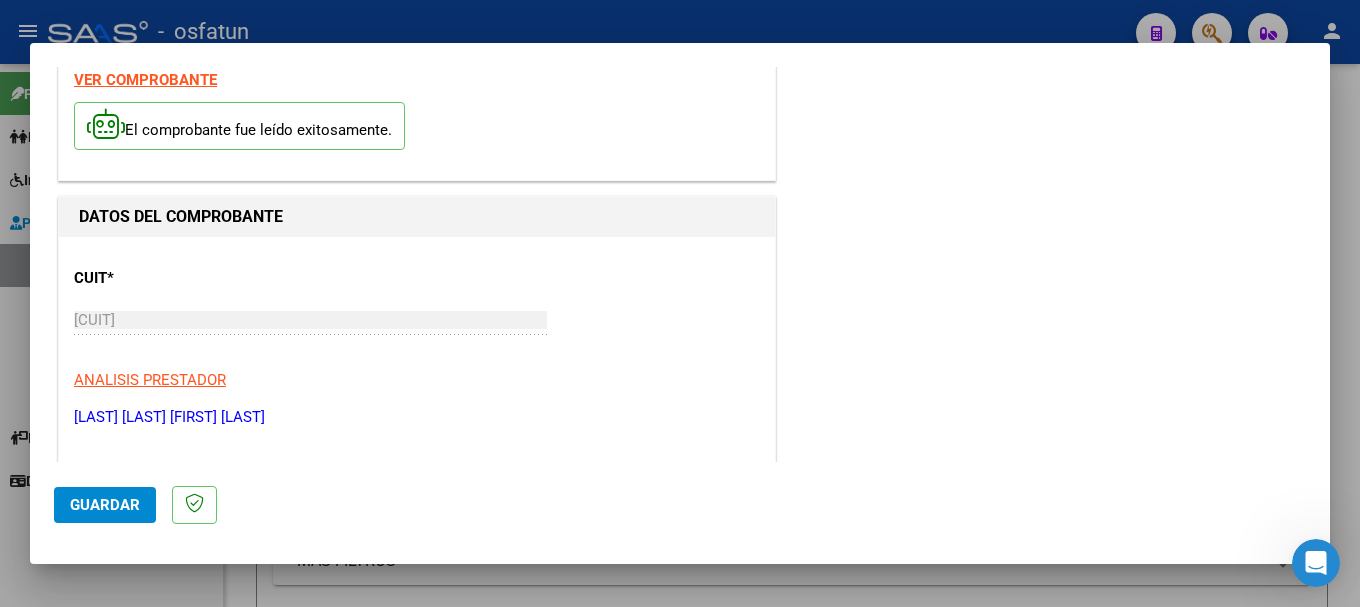 scroll, scrollTop: 0, scrollLeft: 0, axis: both 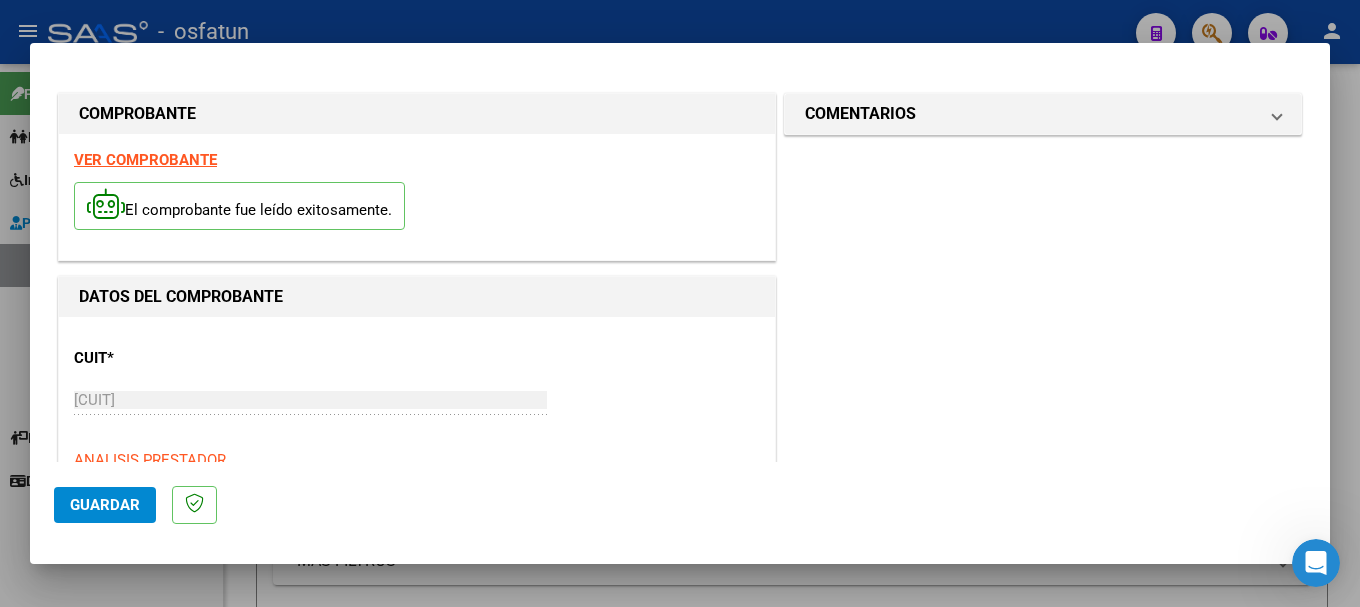 type on "202507" 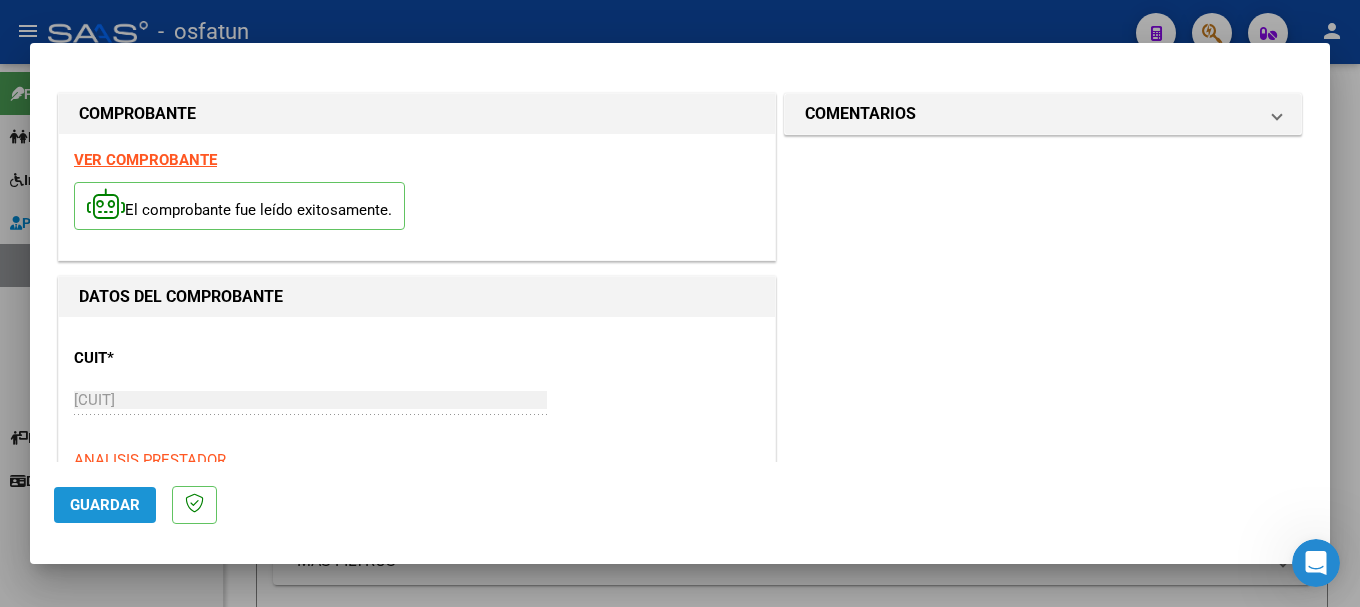click on "Guardar" 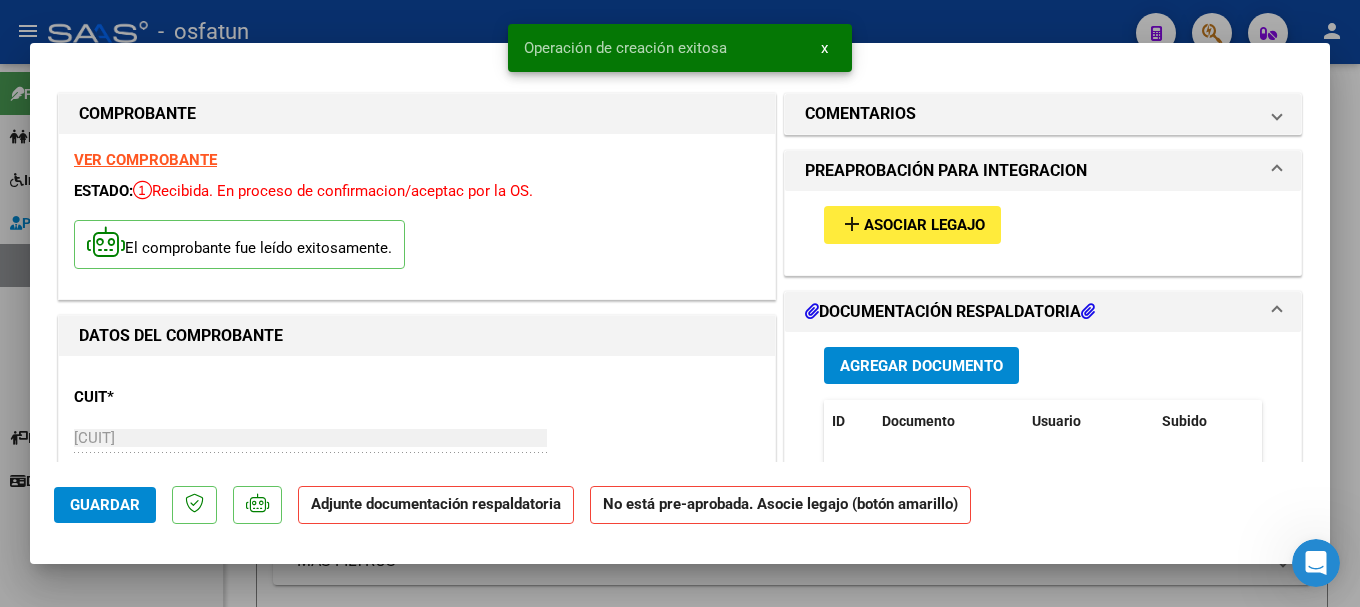 click on "add Asociar Legajo" at bounding box center (912, 224) 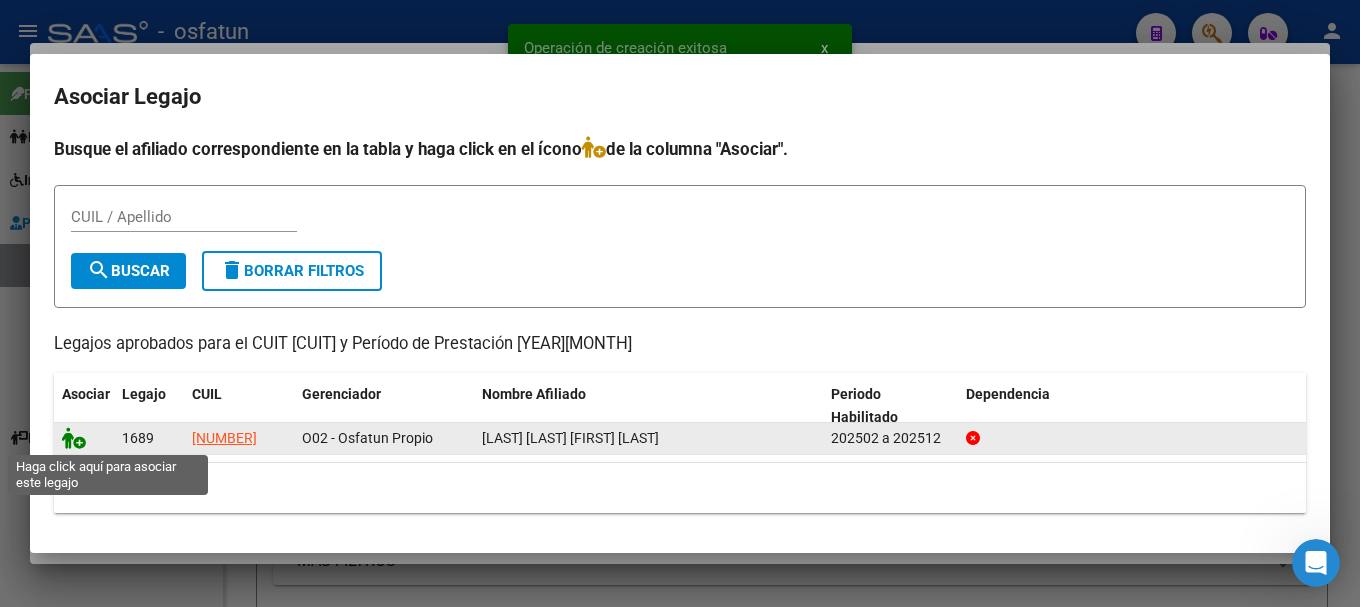 click 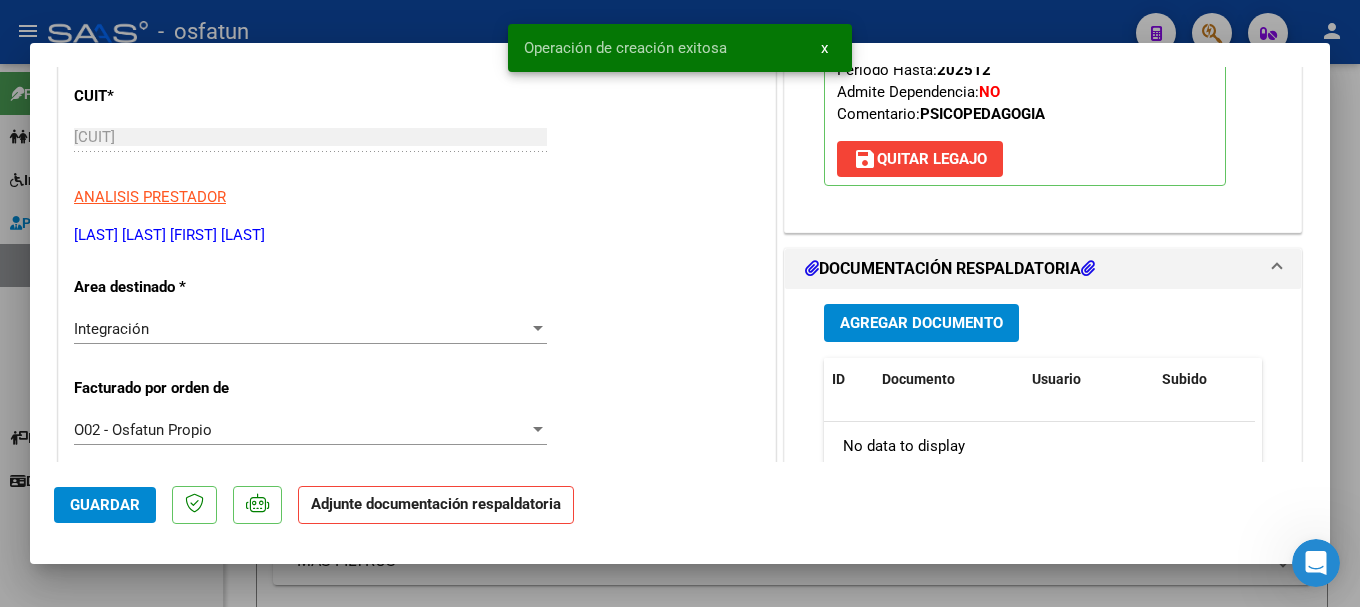 scroll, scrollTop: 500, scrollLeft: 0, axis: vertical 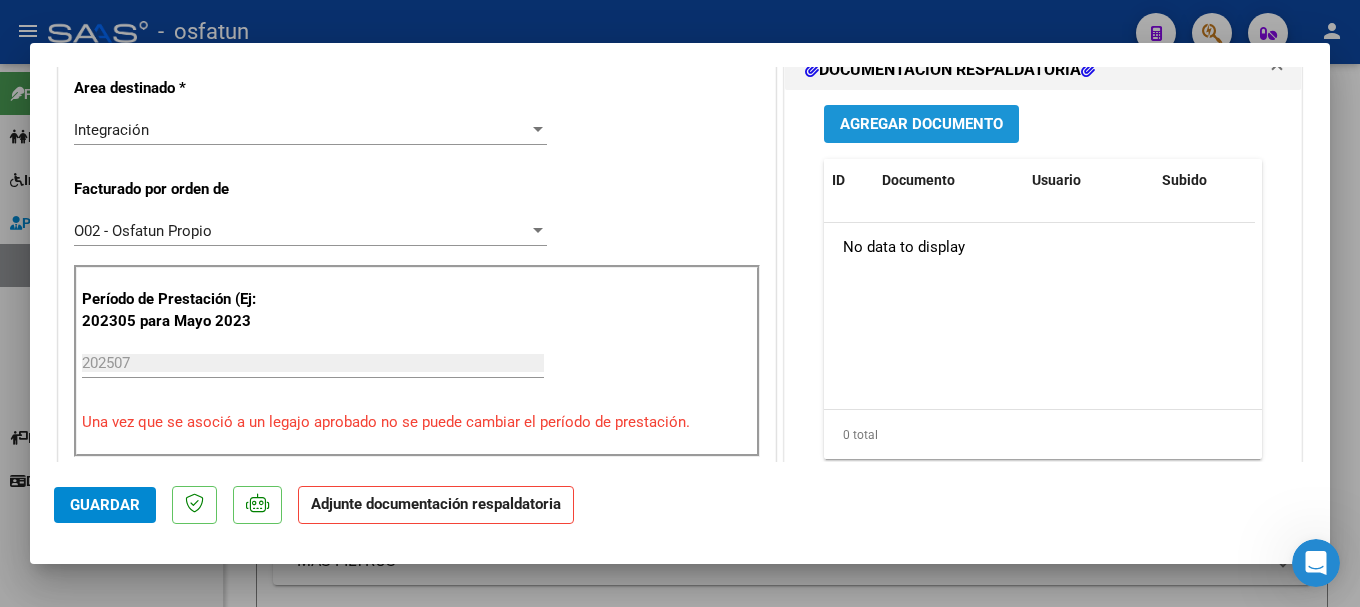 click on "Agregar Documento" at bounding box center (921, 125) 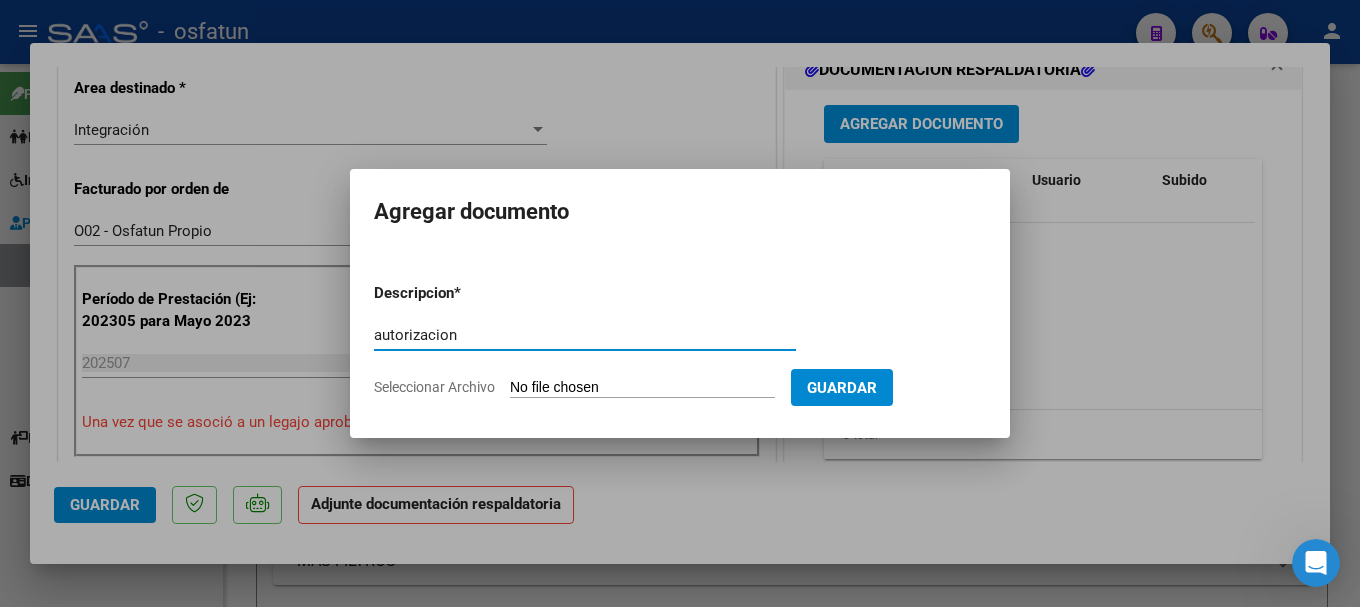 type on "autorizacion" 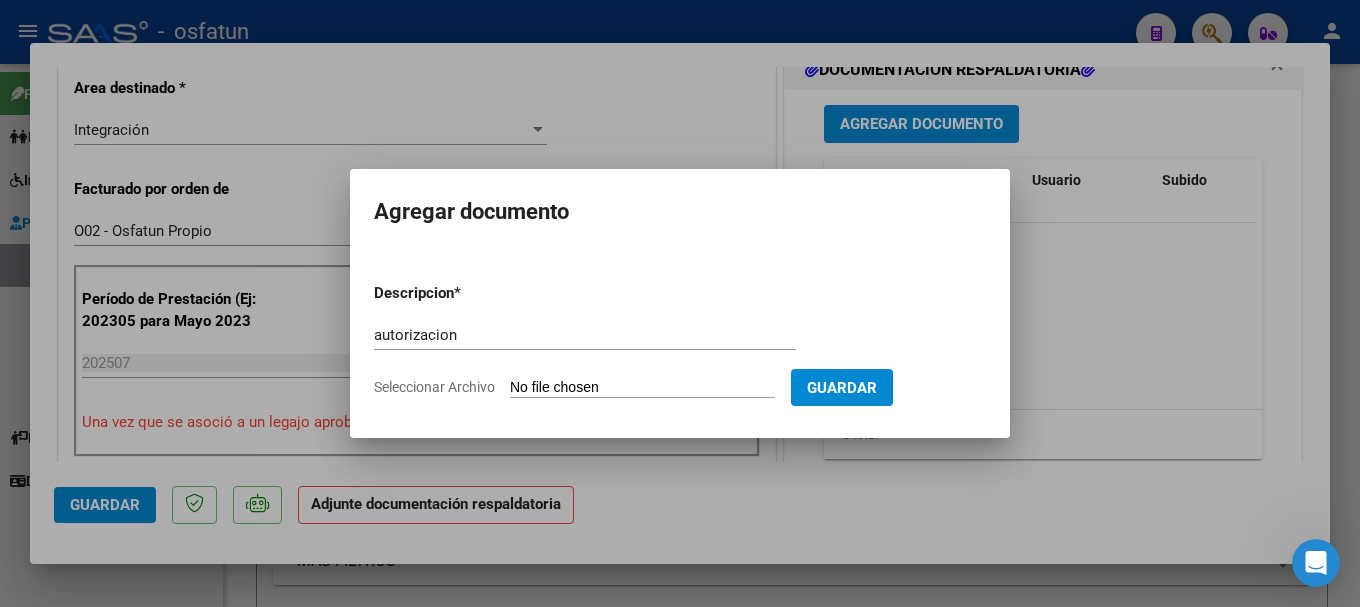 click on "Seleccionar Archivo" at bounding box center [642, 388] 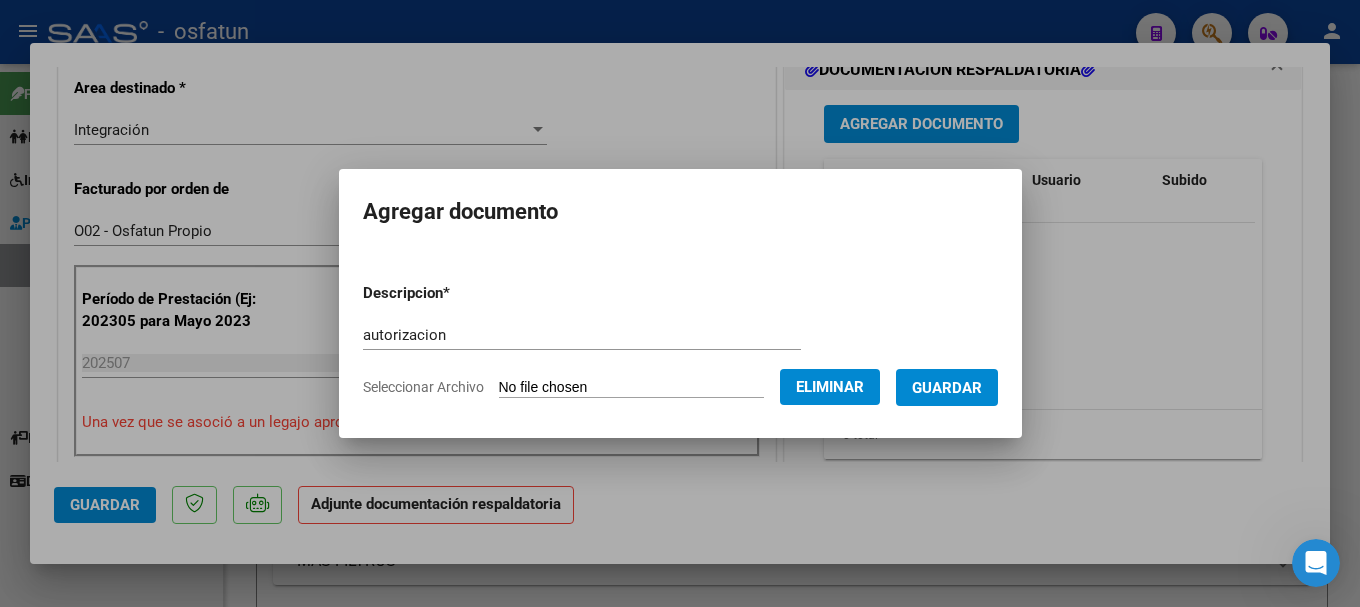 click on "Guardar" at bounding box center (947, 387) 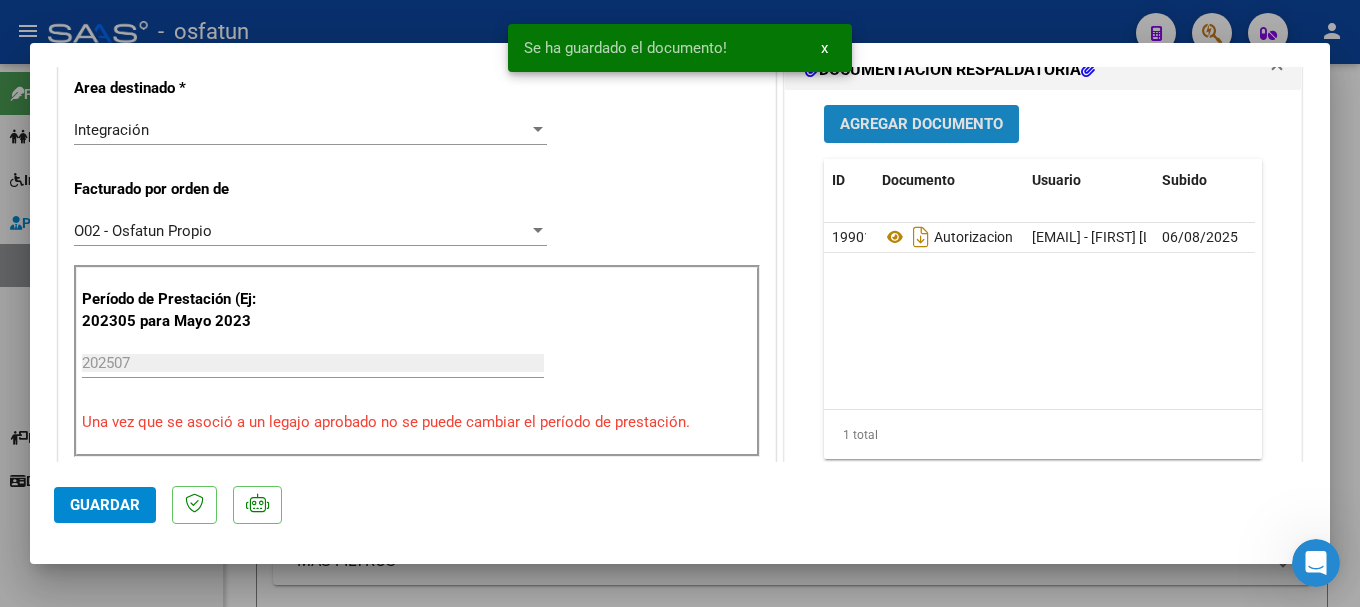 click on "Agregar Documento" at bounding box center [921, 125] 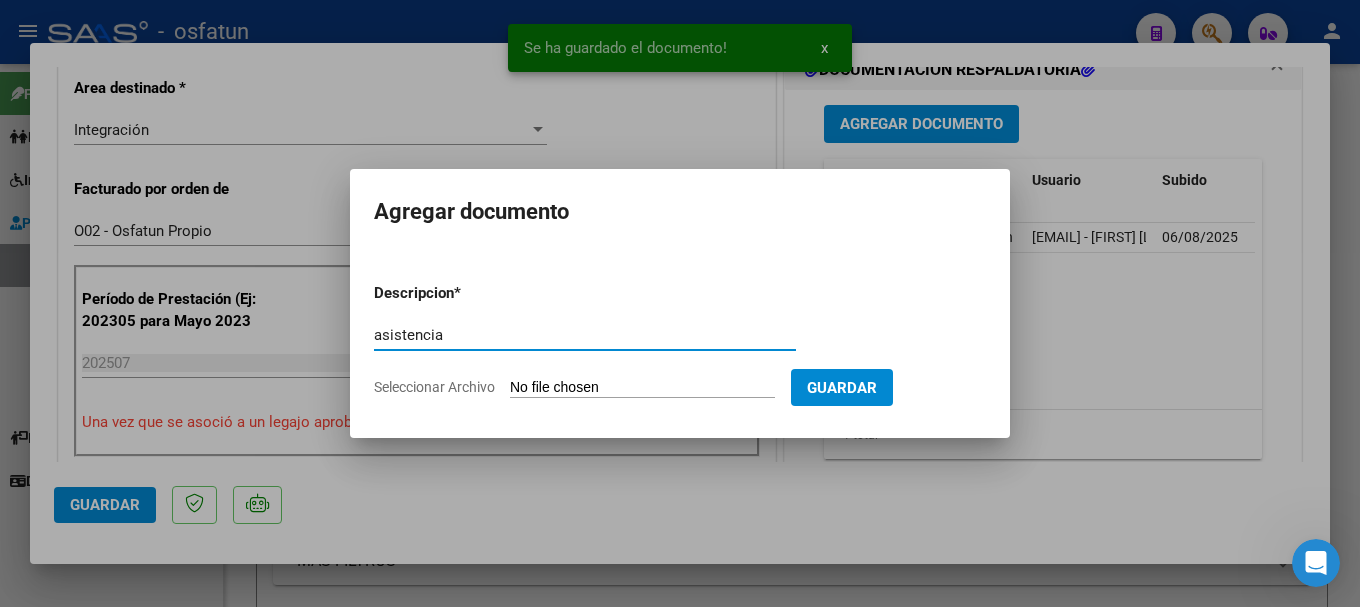 type on "asistencia" 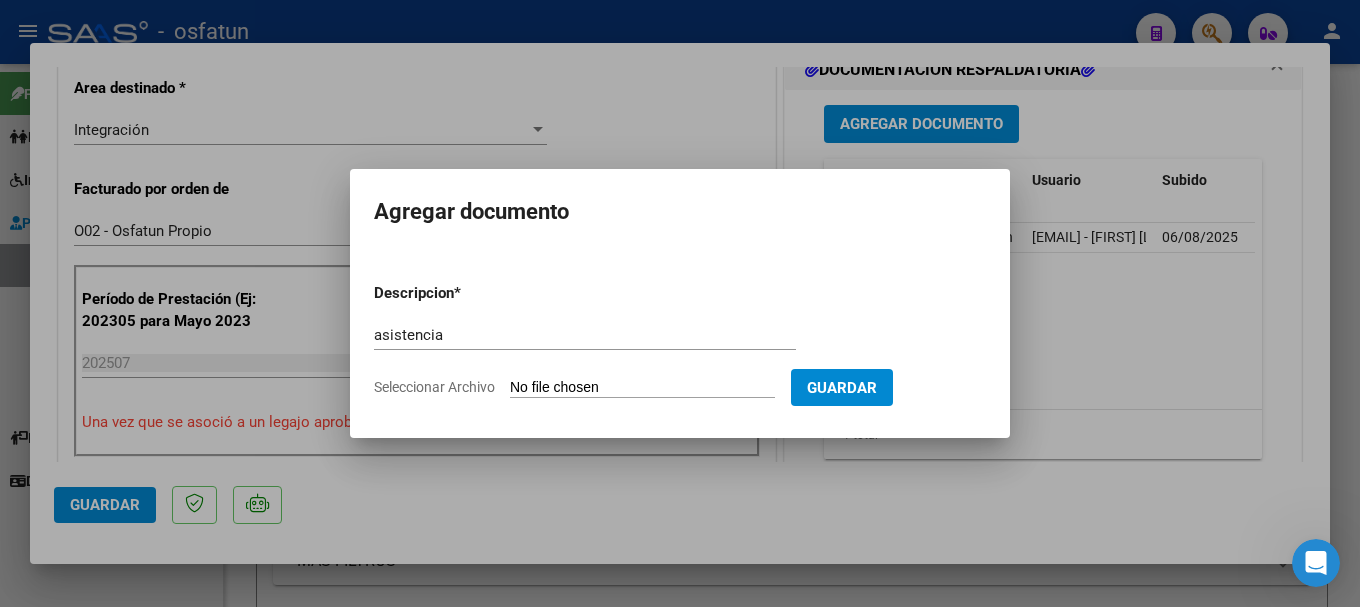 type on "C:\fakepath\plla julio gianna.pdf" 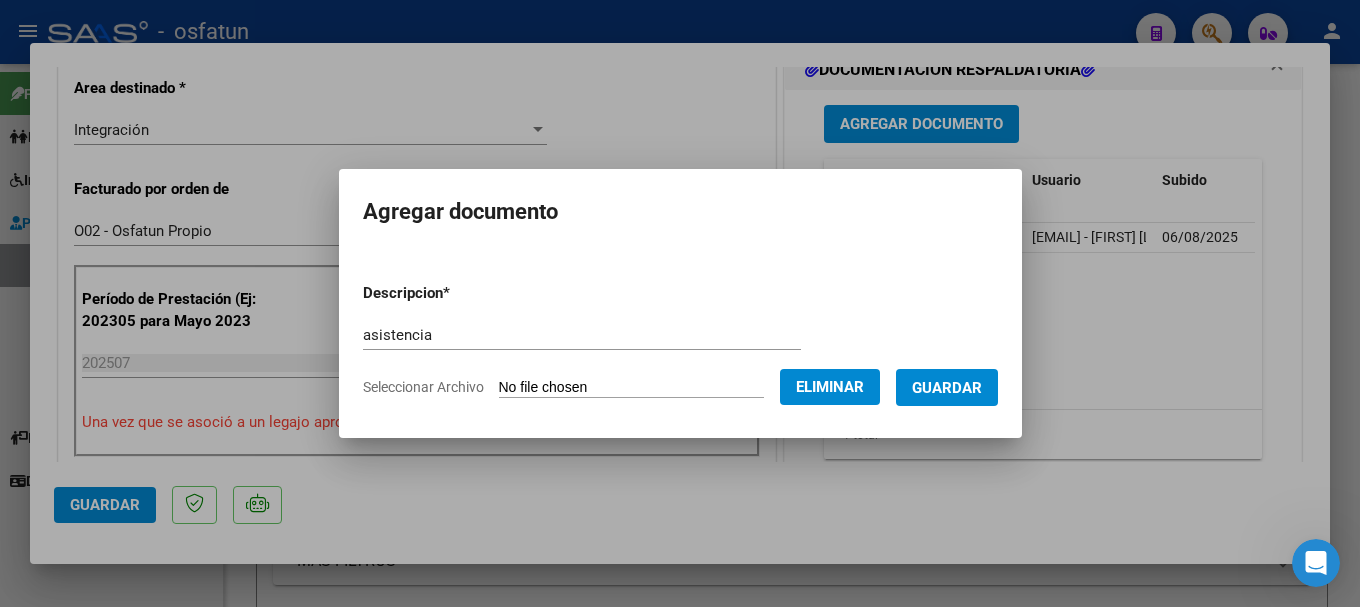click on "Guardar" at bounding box center (947, 388) 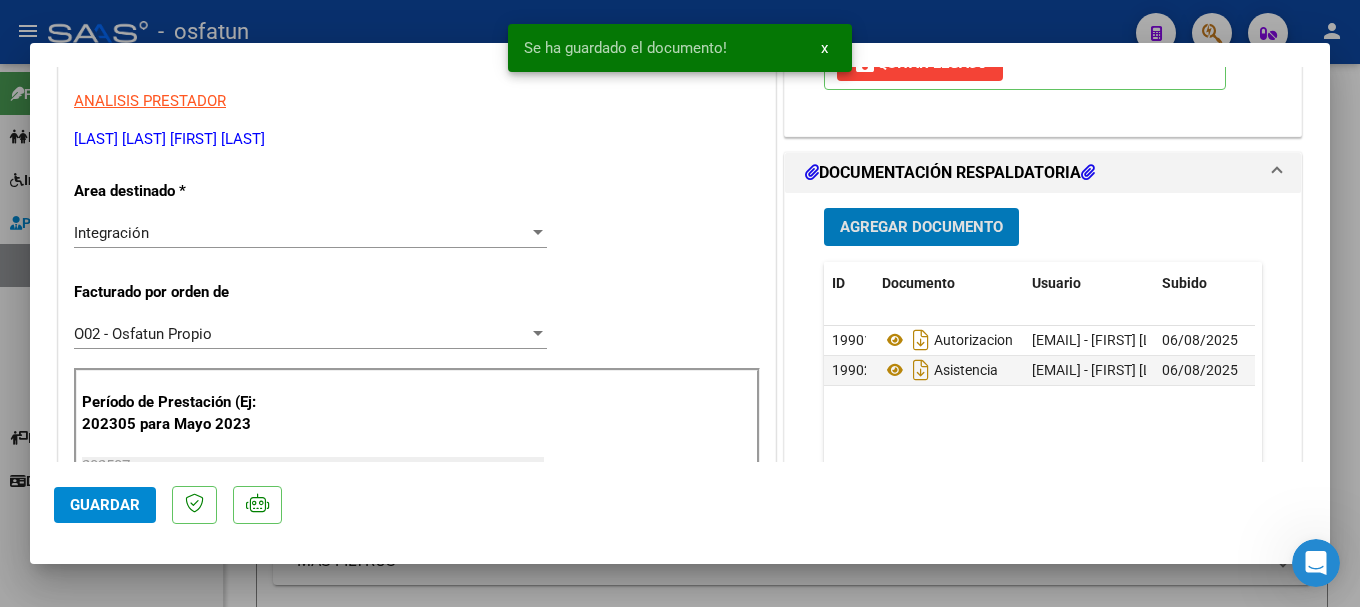 scroll, scrollTop: 400, scrollLeft: 0, axis: vertical 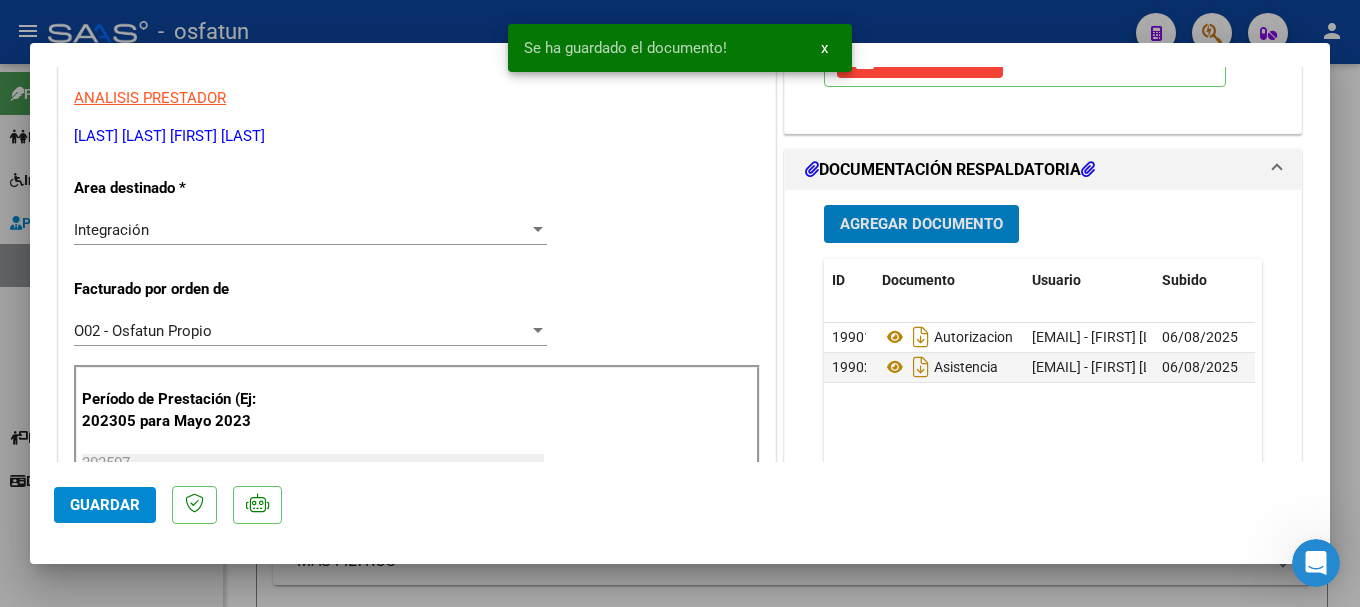 click on "Guardar" 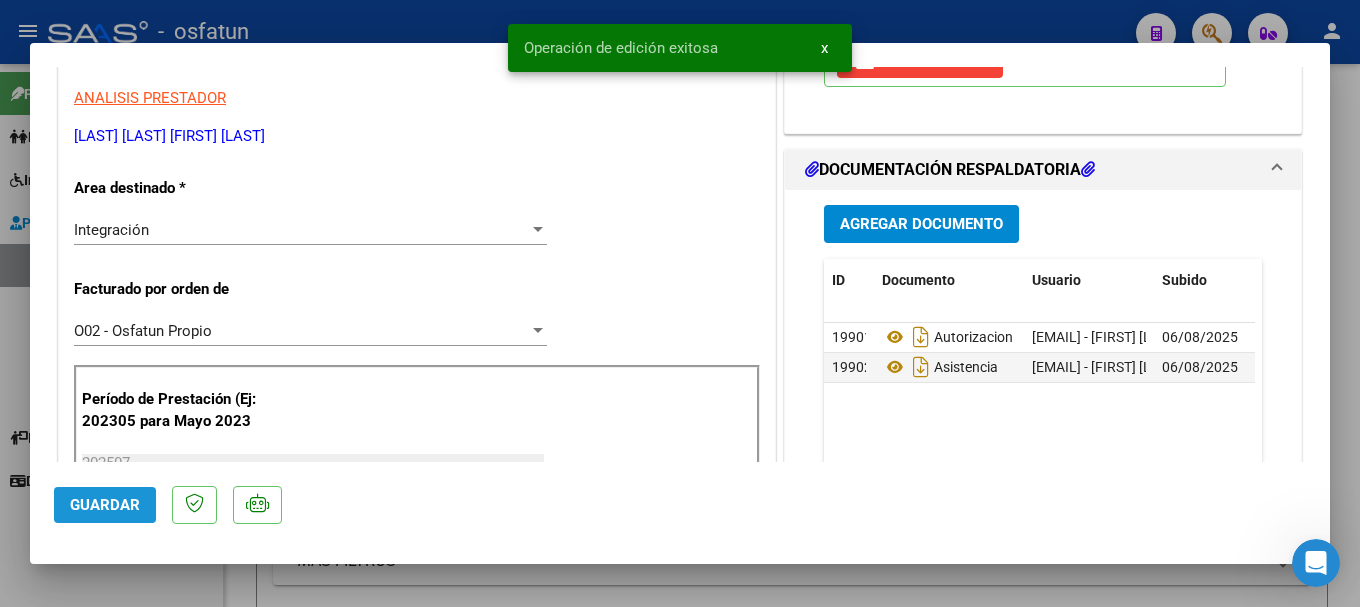 click on "Guardar" 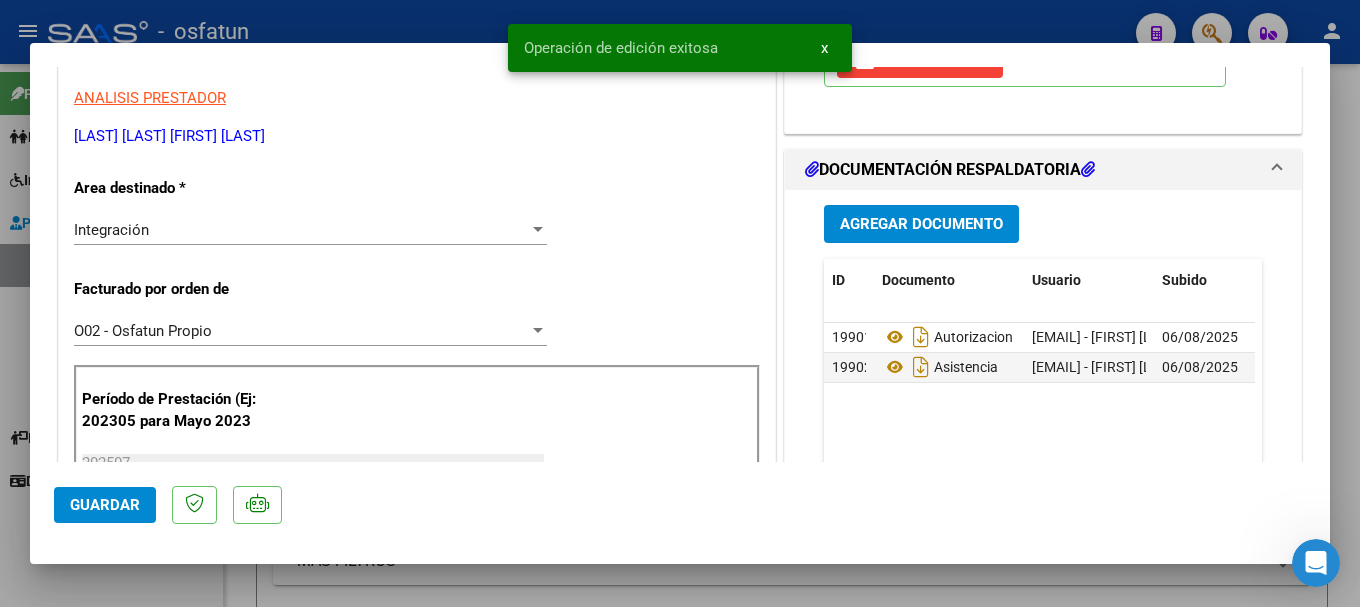 click at bounding box center [680, 303] 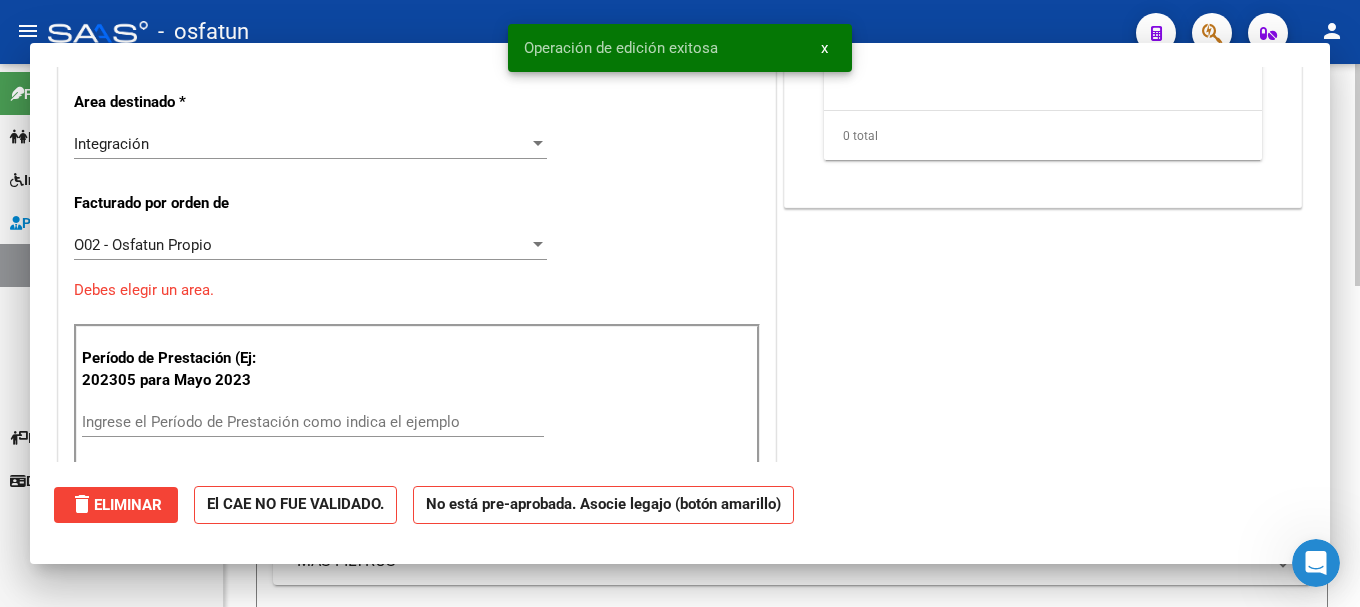 scroll, scrollTop: 0, scrollLeft: 0, axis: both 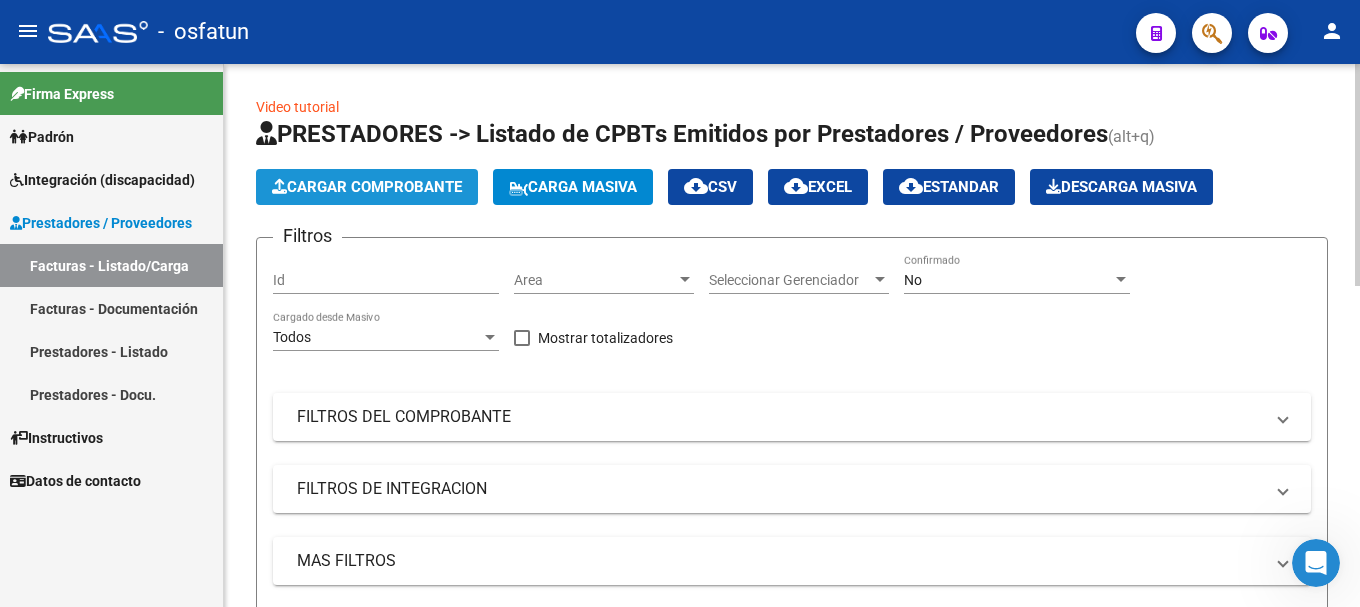 click on "Cargar Comprobante" 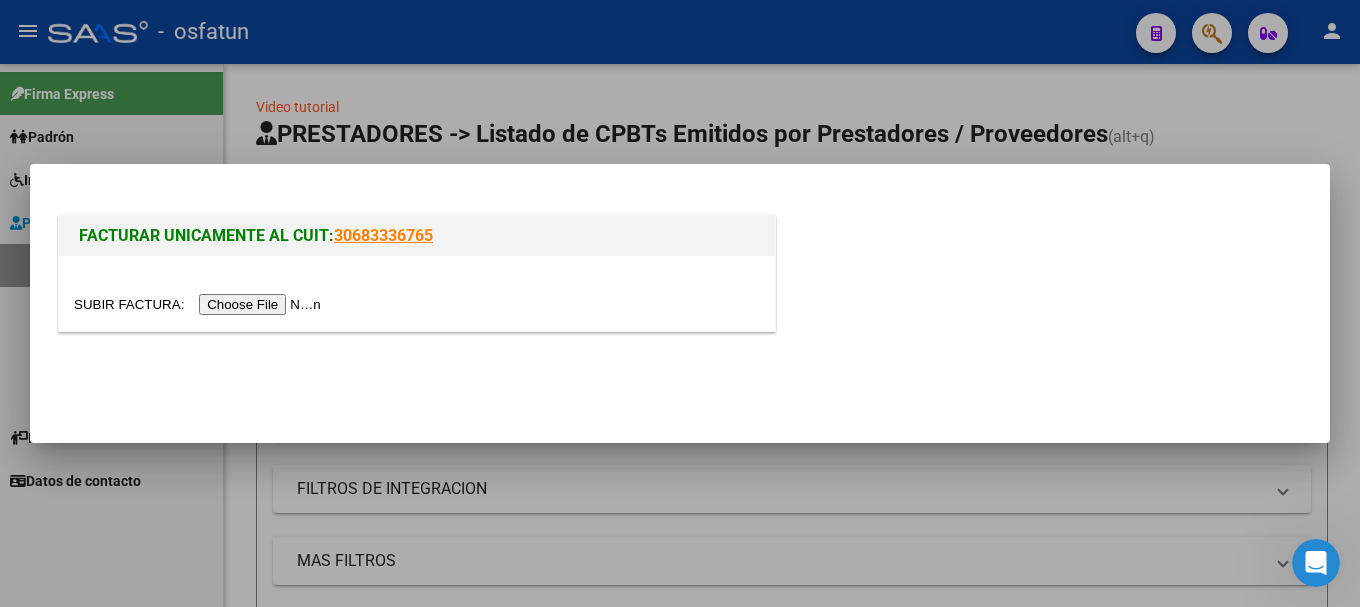 click at bounding box center [200, 304] 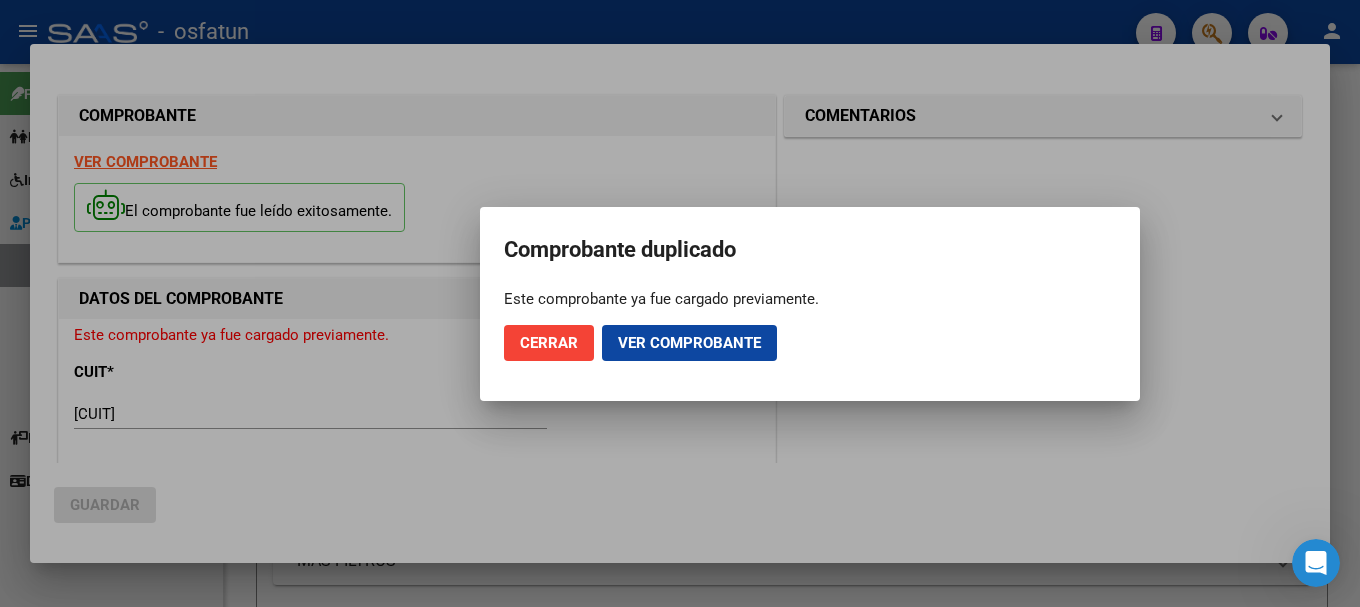 click on "Cerrar" 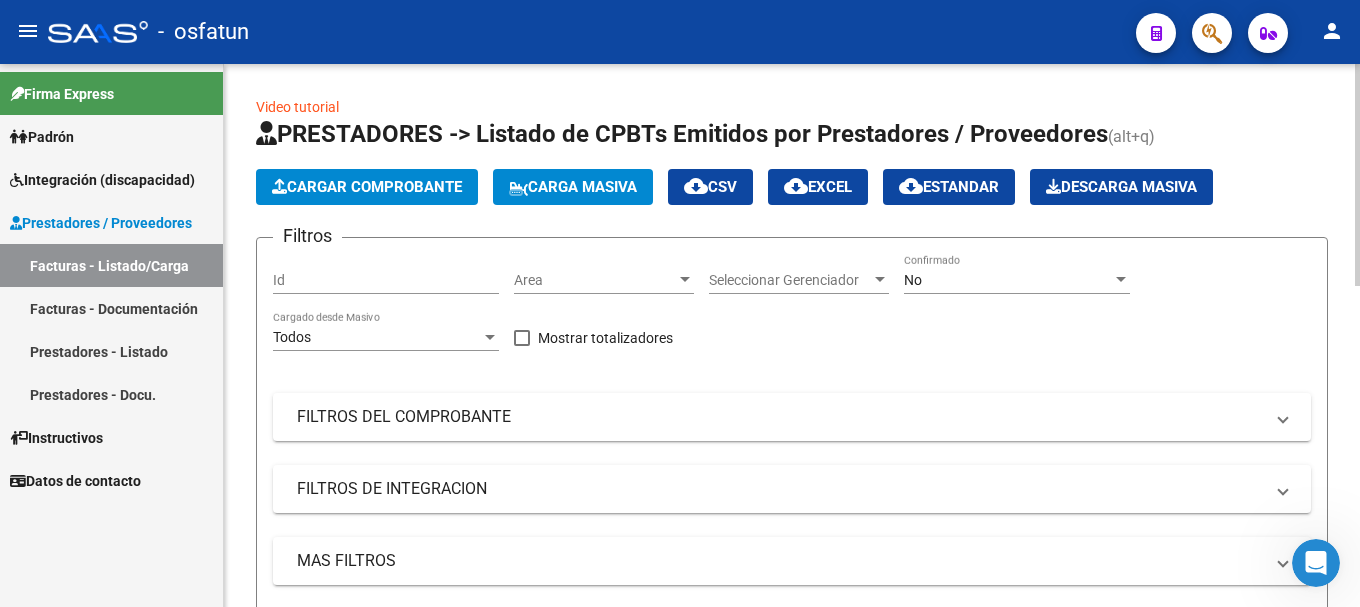 click on "Cargar Comprobante" 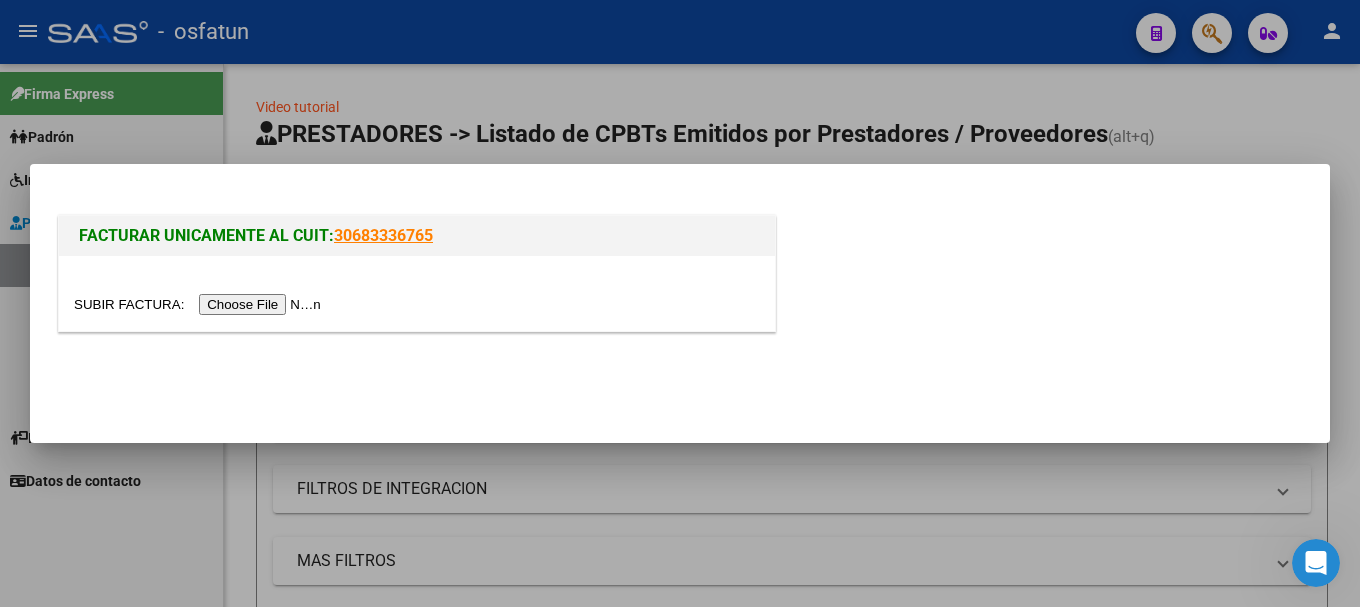 click at bounding box center (200, 304) 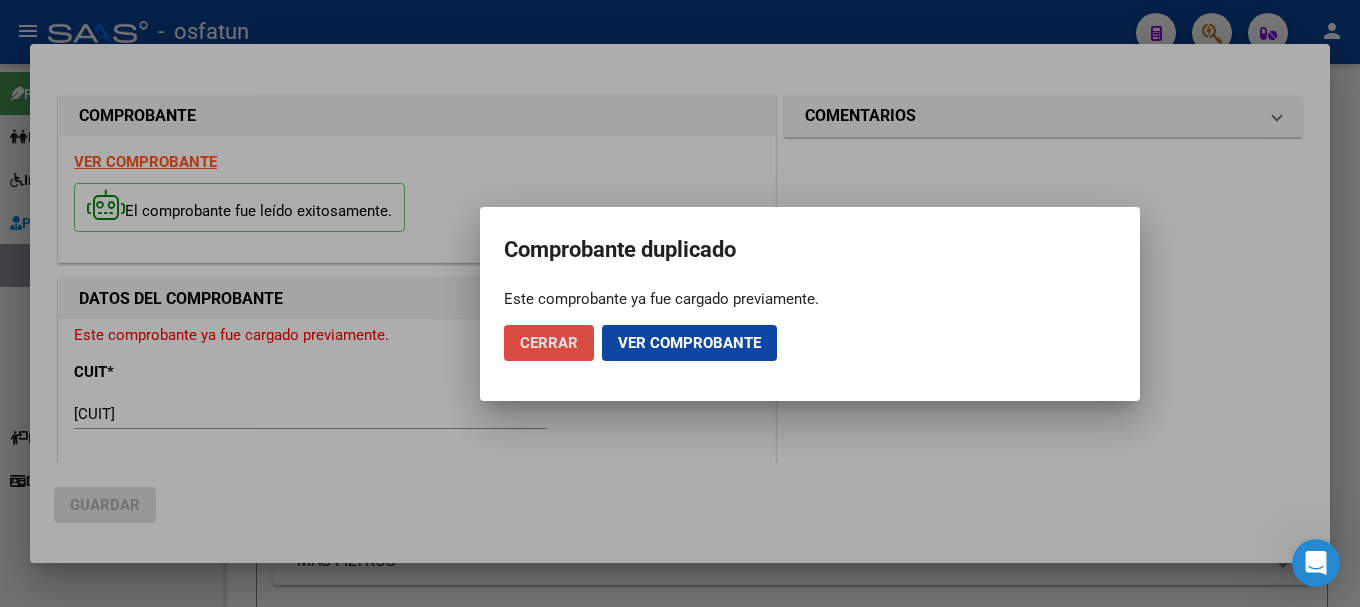 click on "Cerrar" 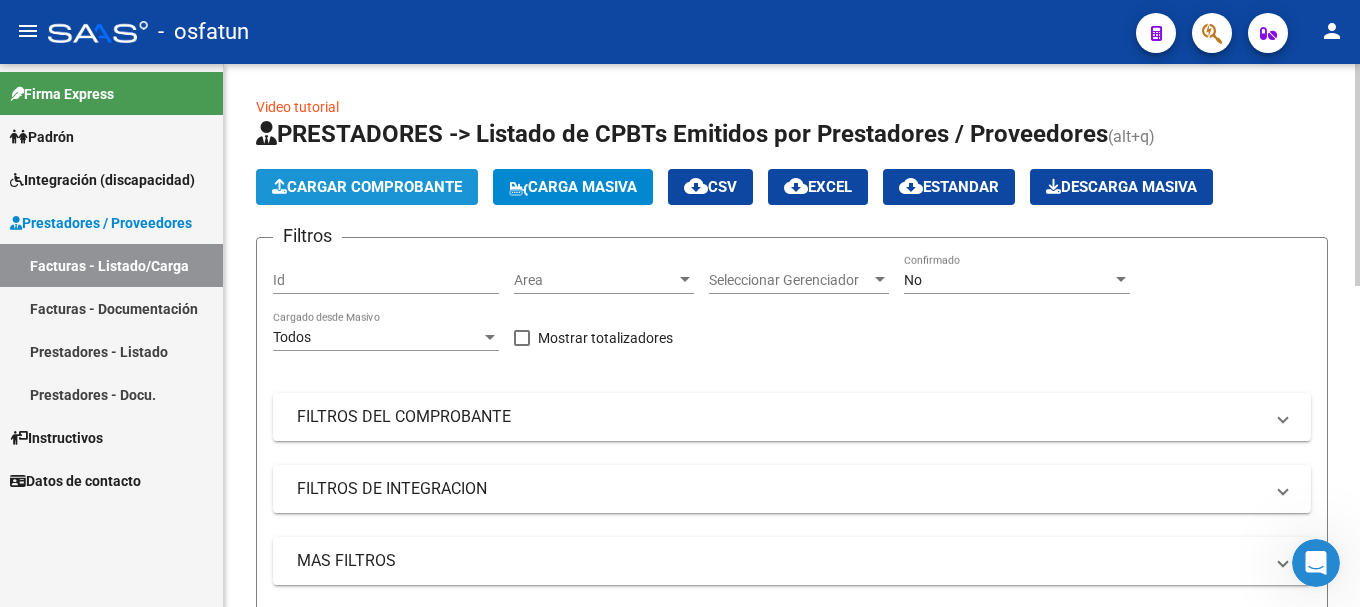 click on "Cargar Comprobante" 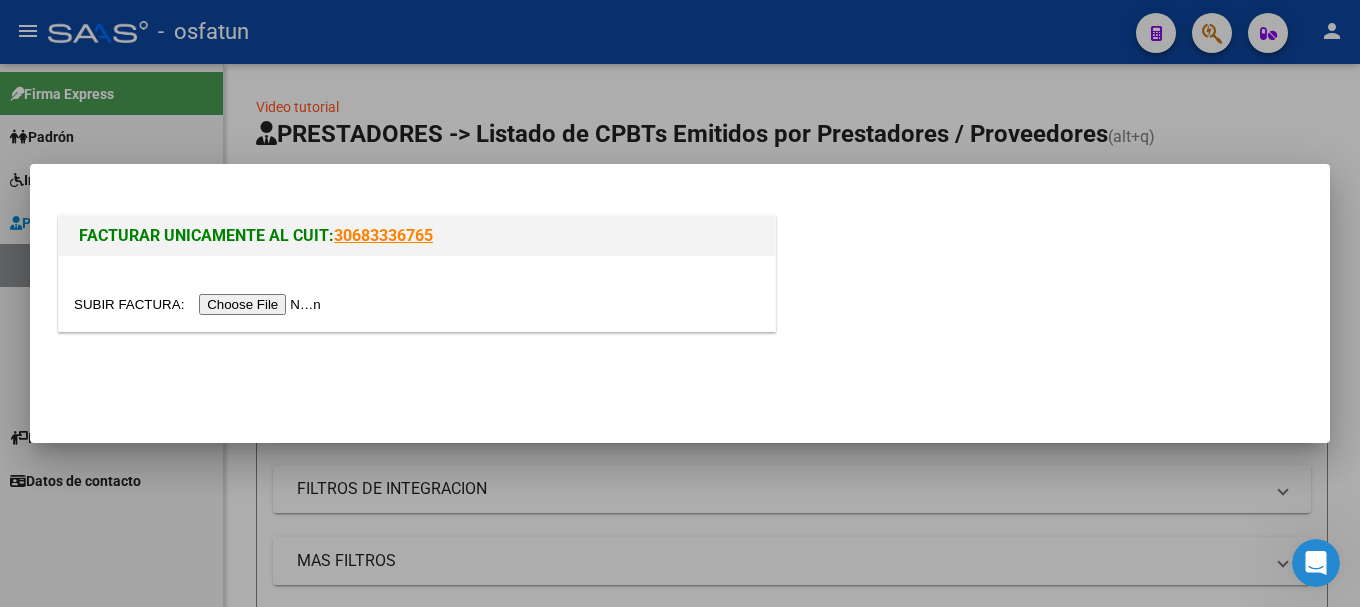 click at bounding box center [200, 304] 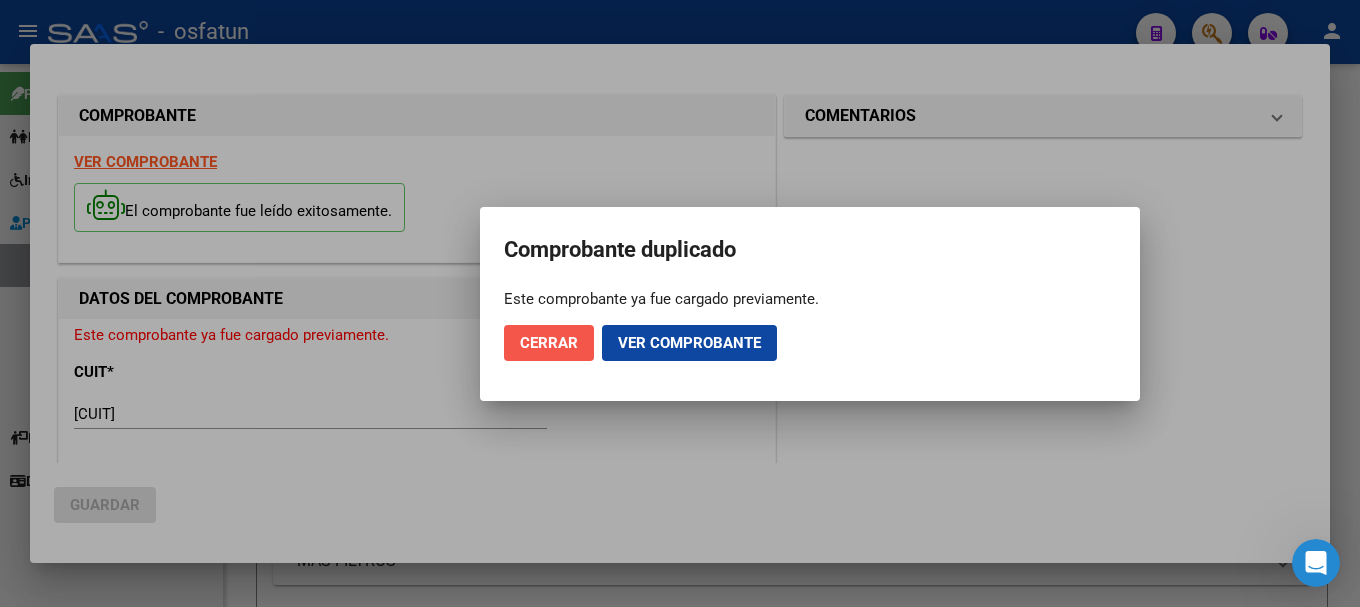 click on "Cerrar" 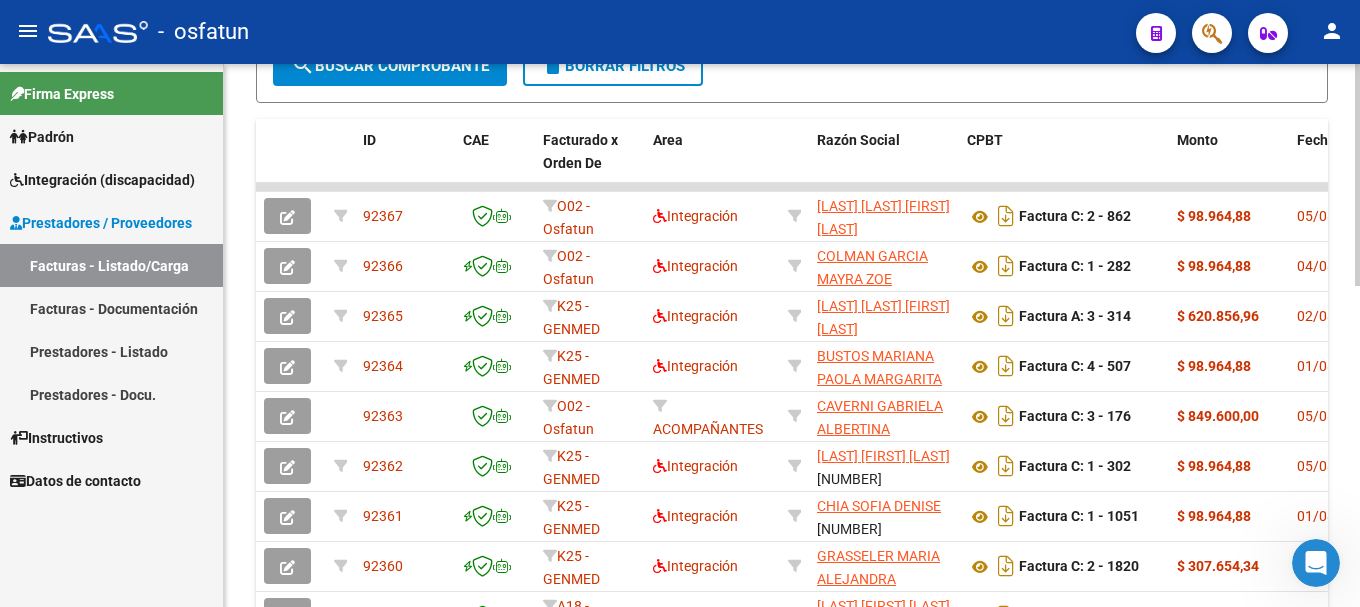 scroll, scrollTop: 600, scrollLeft: 0, axis: vertical 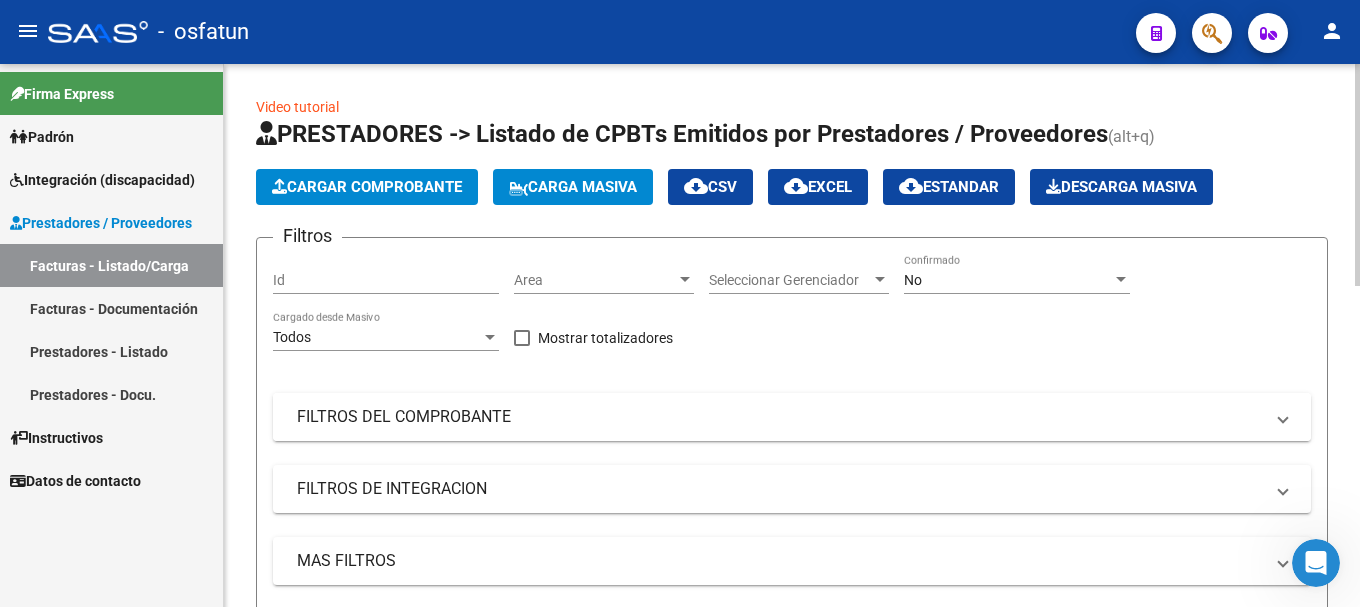 click on "FILTROS DEL COMPROBANTE" at bounding box center (780, 417) 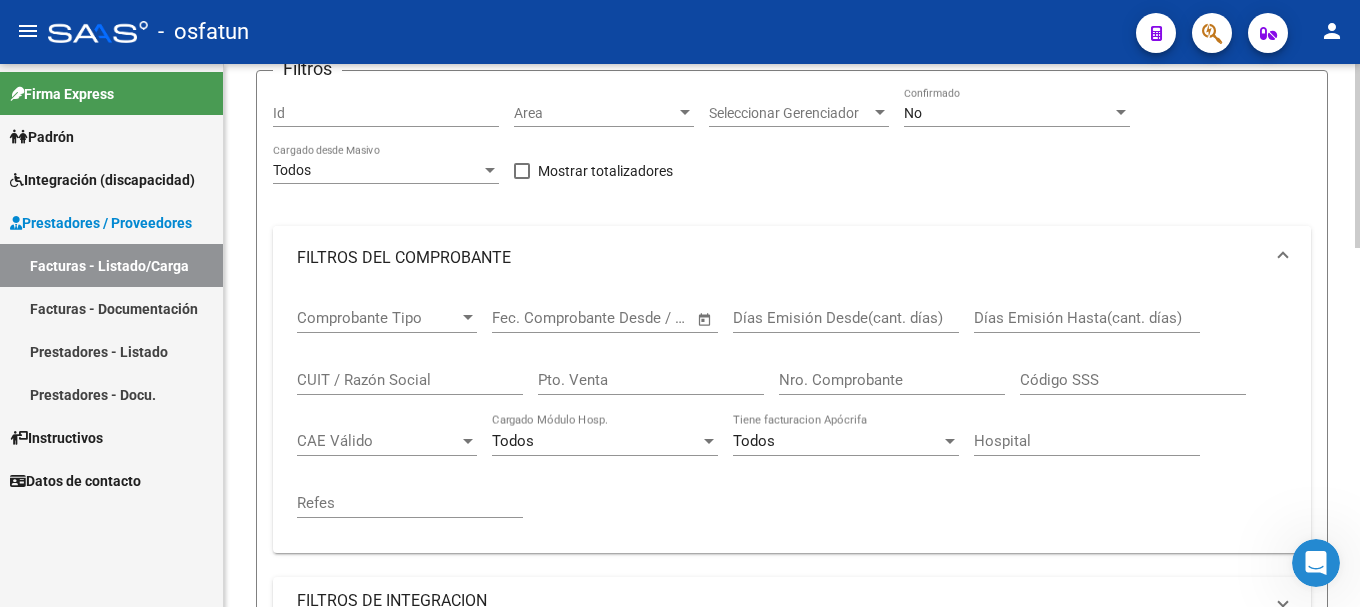 scroll, scrollTop: 300, scrollLeft: 0, axis: vertical 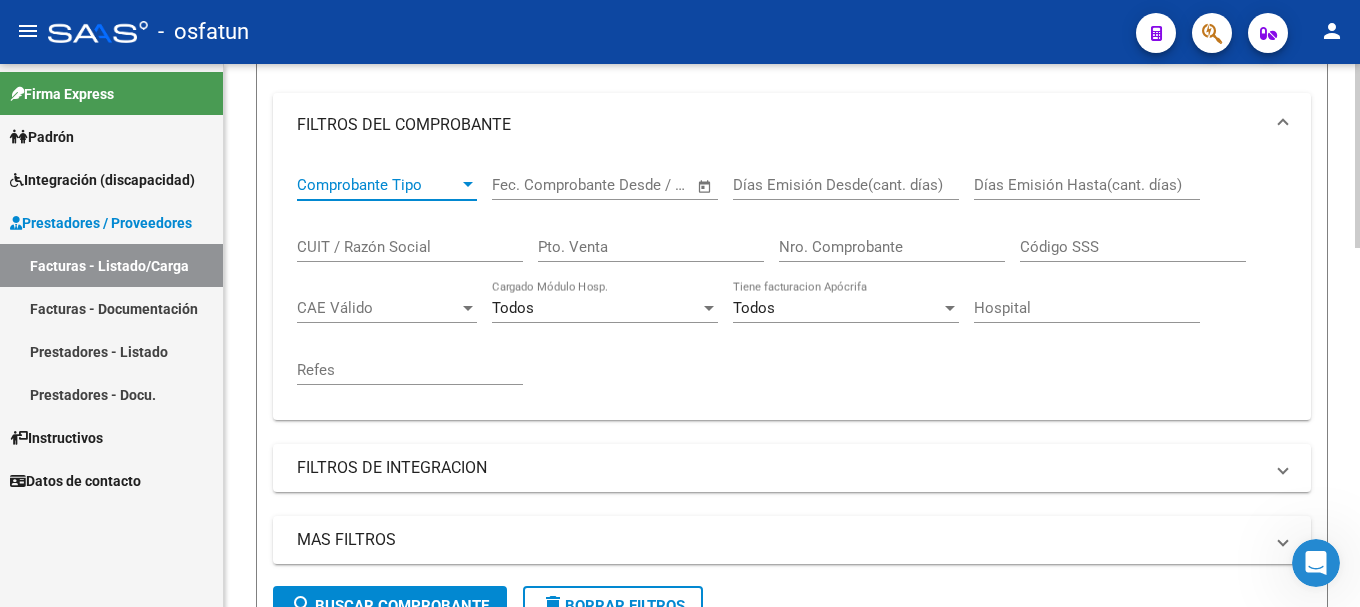 click on "Comprobante Tipo" at bounding box center (378, 185) 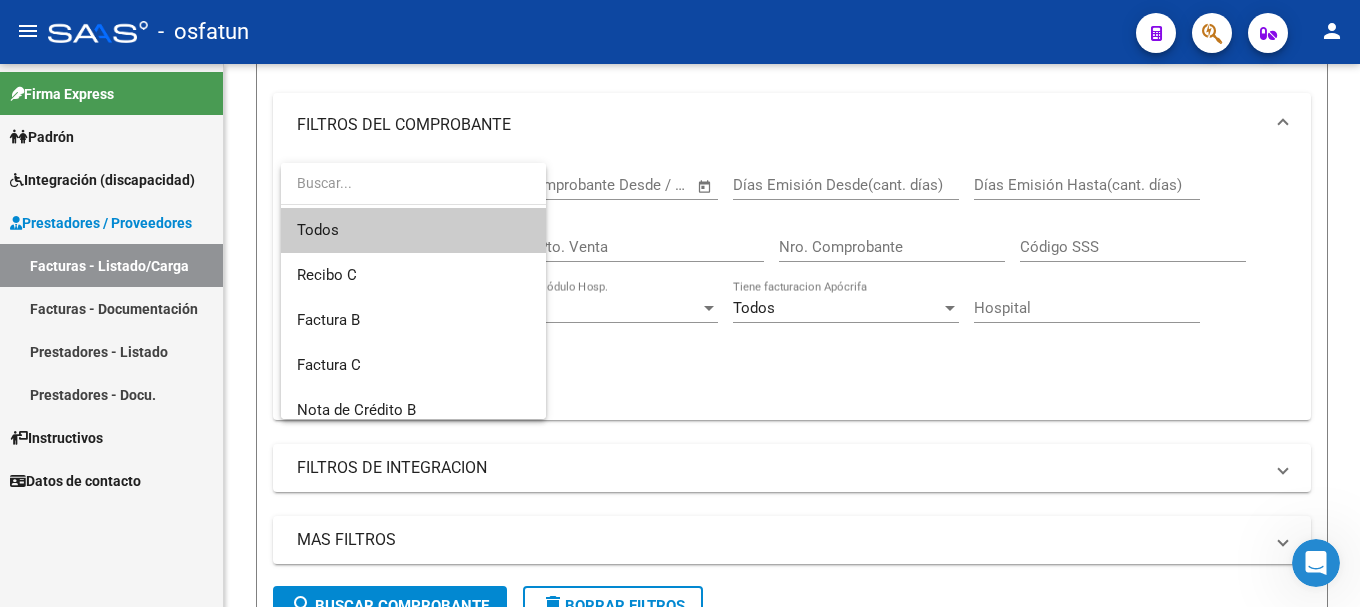 click at bounding box center [413, 183] 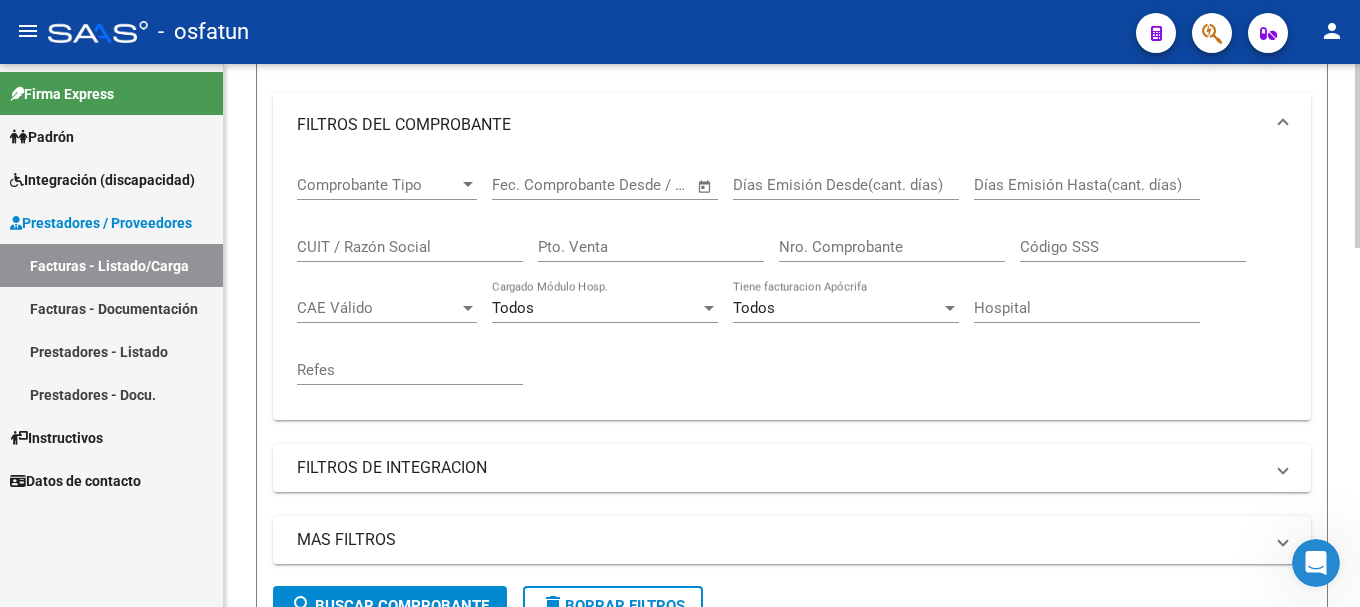 click on "Comprobante Tipo Comprobante Tipo Start date – End date Fec. Comprobante Desde / Hasta Días Emisión Desde(cant. días) Días Emisión Hasta(cant. días) CUIT / Razón Social Pto. Venta Nro. Comprobante Código SSS CAE Válido CAE Válido Todos Cargado Módulo Hosp. Todos Tiene facturacion Apócrifa Hospital Refes" at bounding box center [792, 280] 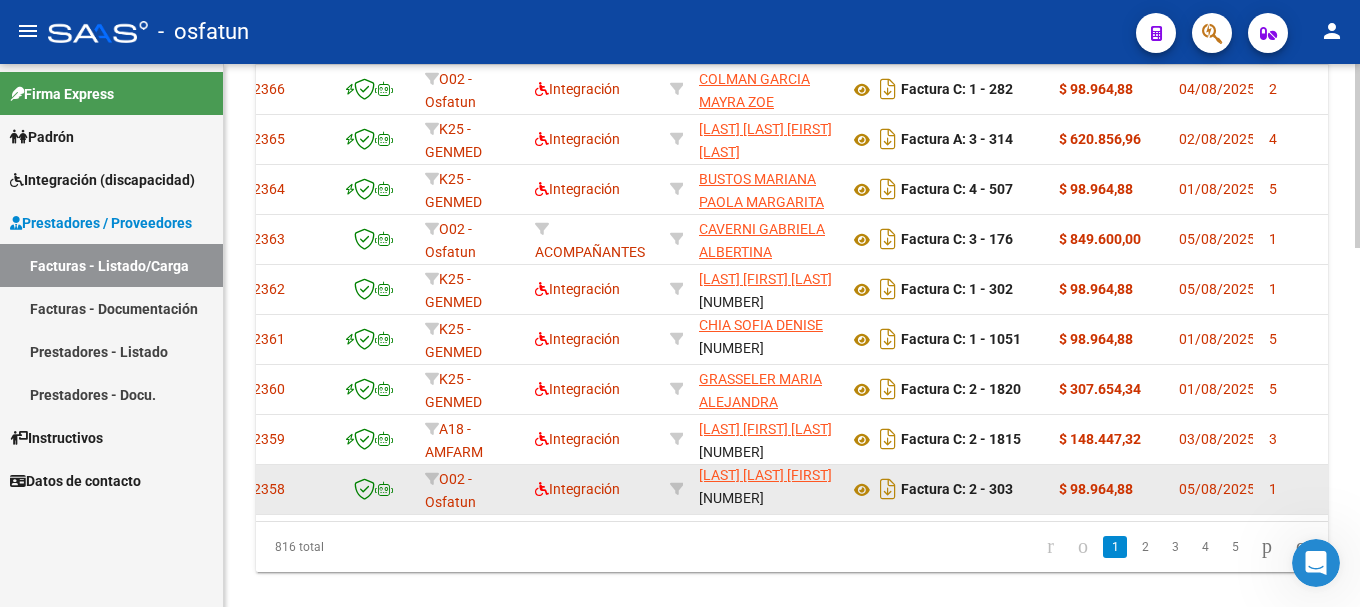 scroll, scrollTop: 1062, scrollLeft: 0, axis: vertical 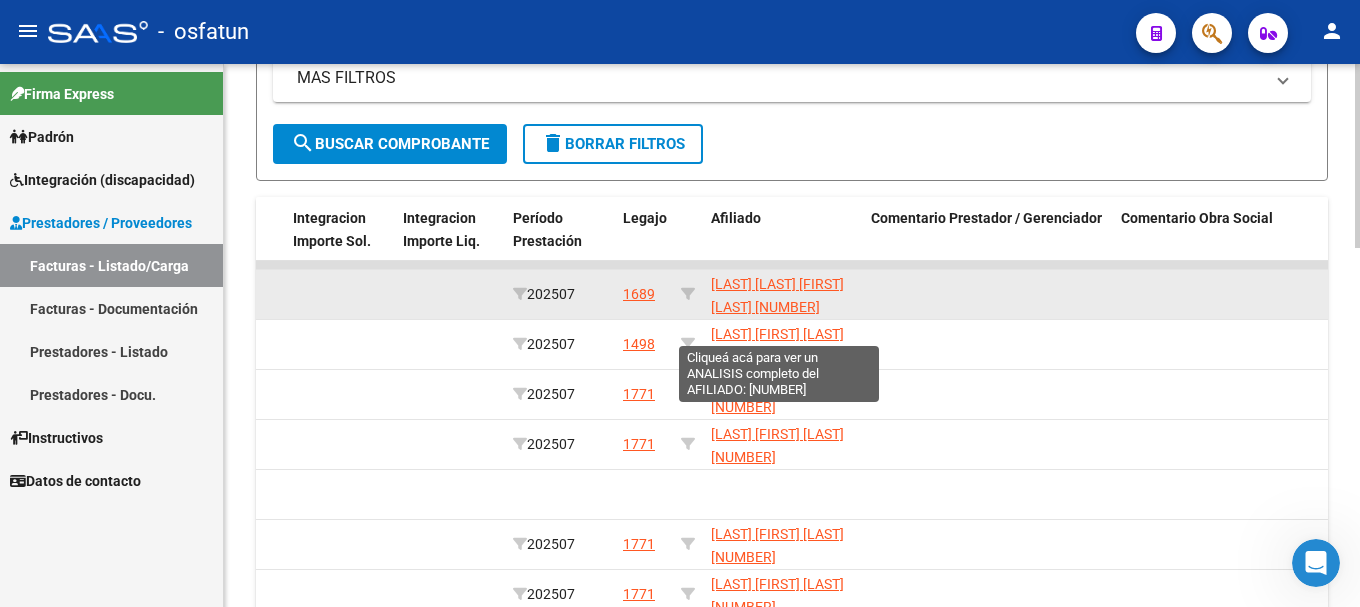 click on "[LAST] [LAST] [FIRST] [LAST] [NUMBER]" 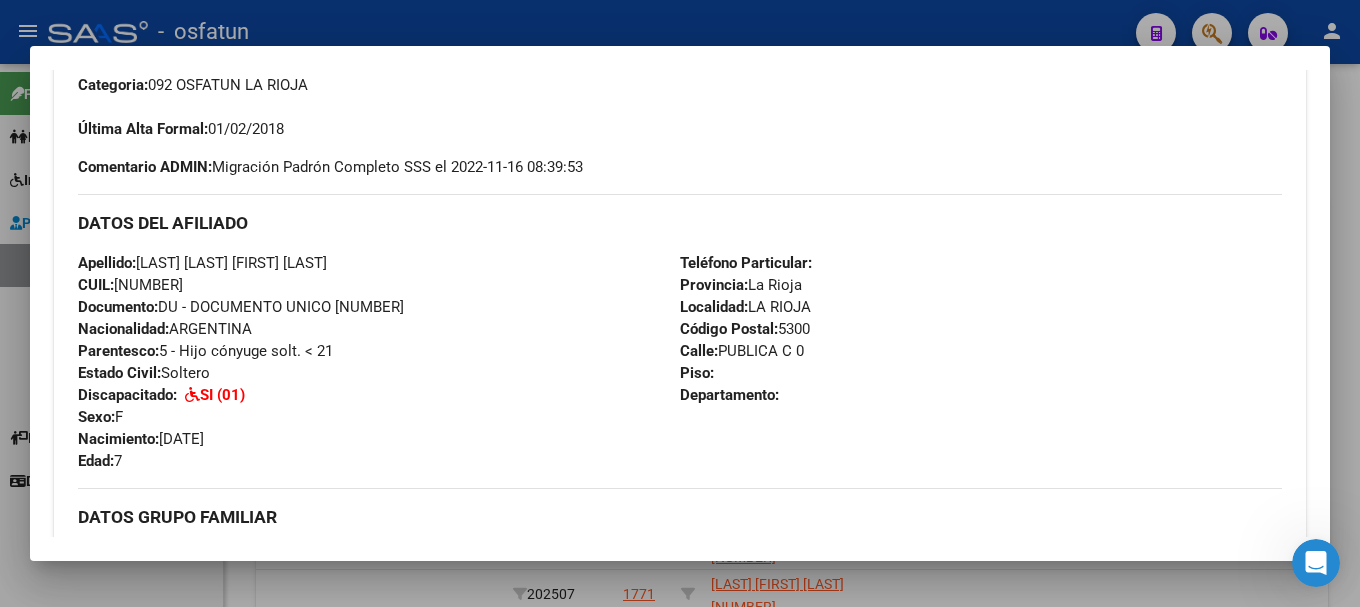 scroll, scrollTop: 534, scrollLeft: 0, axis: vertical 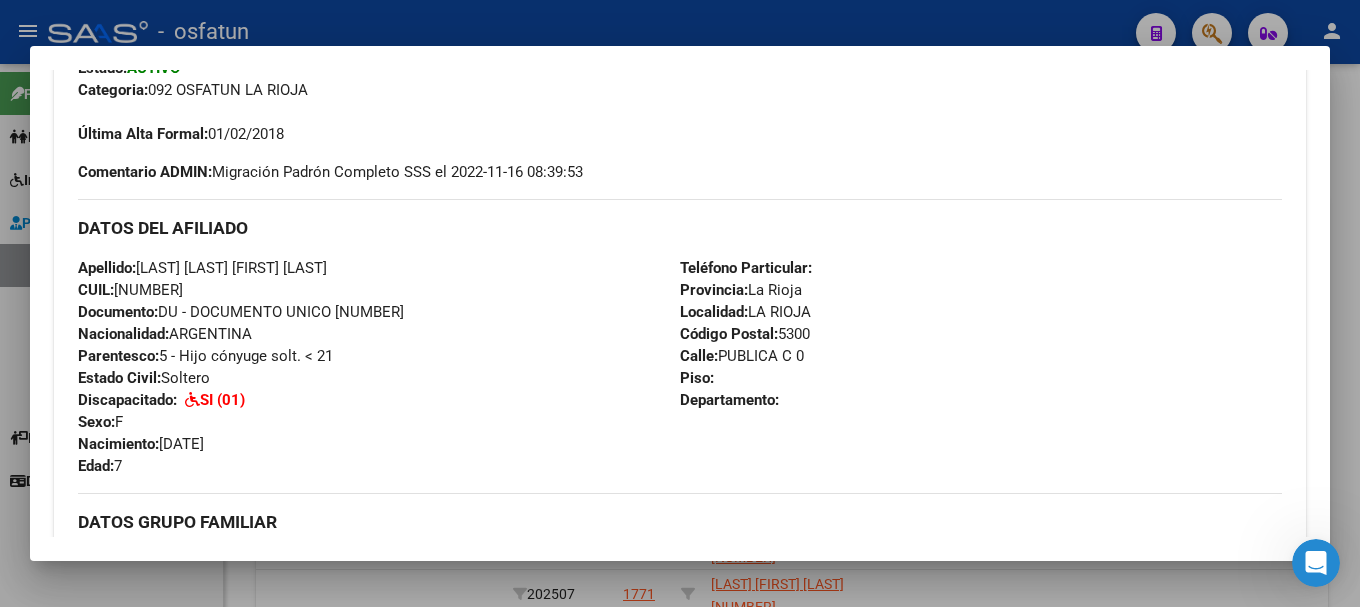 click at bounding box center [680, 303] 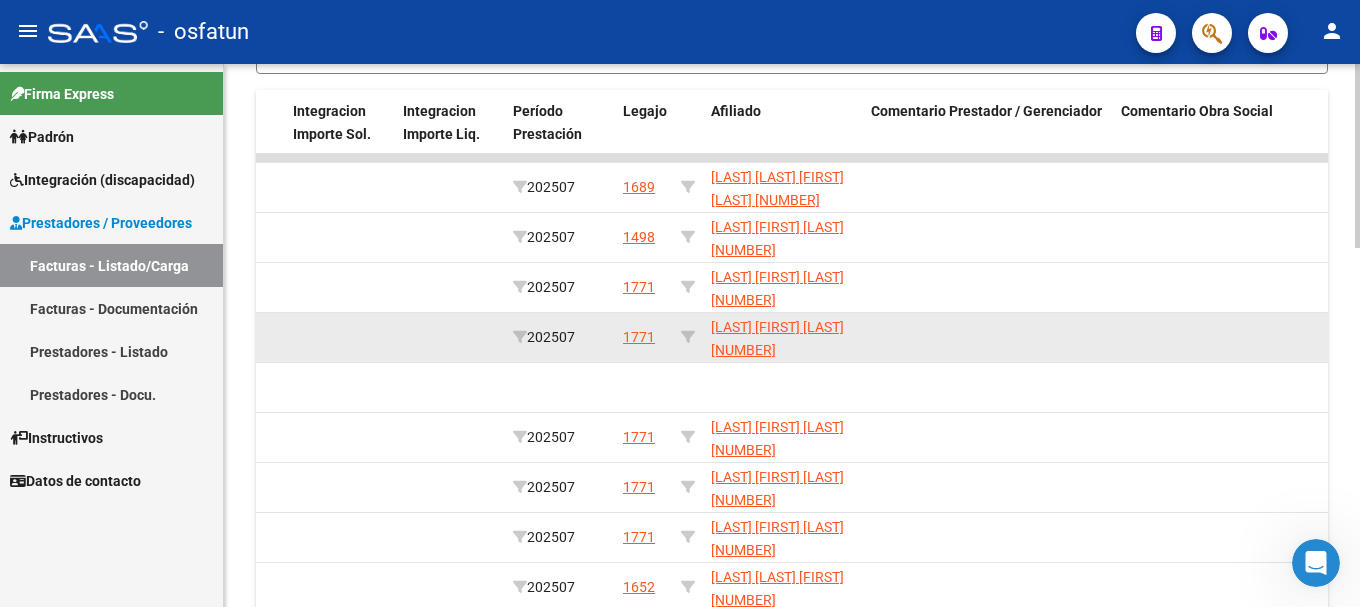 scroll, scrollTop: 962, scrollLeft: 0, axis: vertical 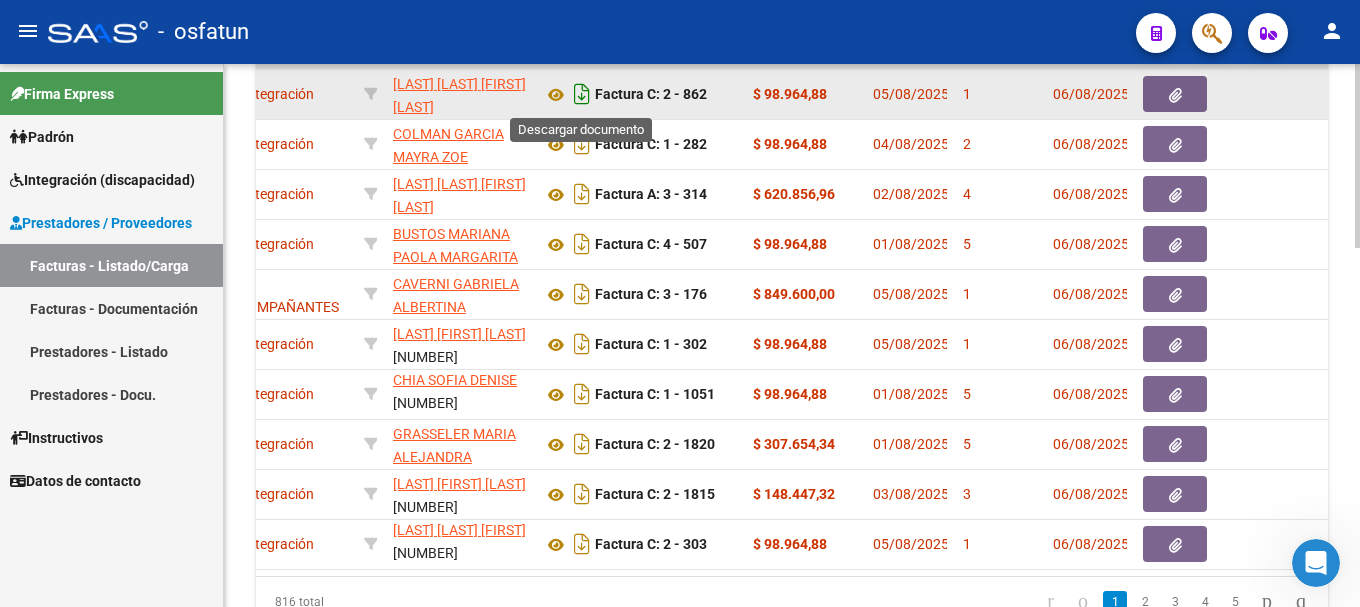 click 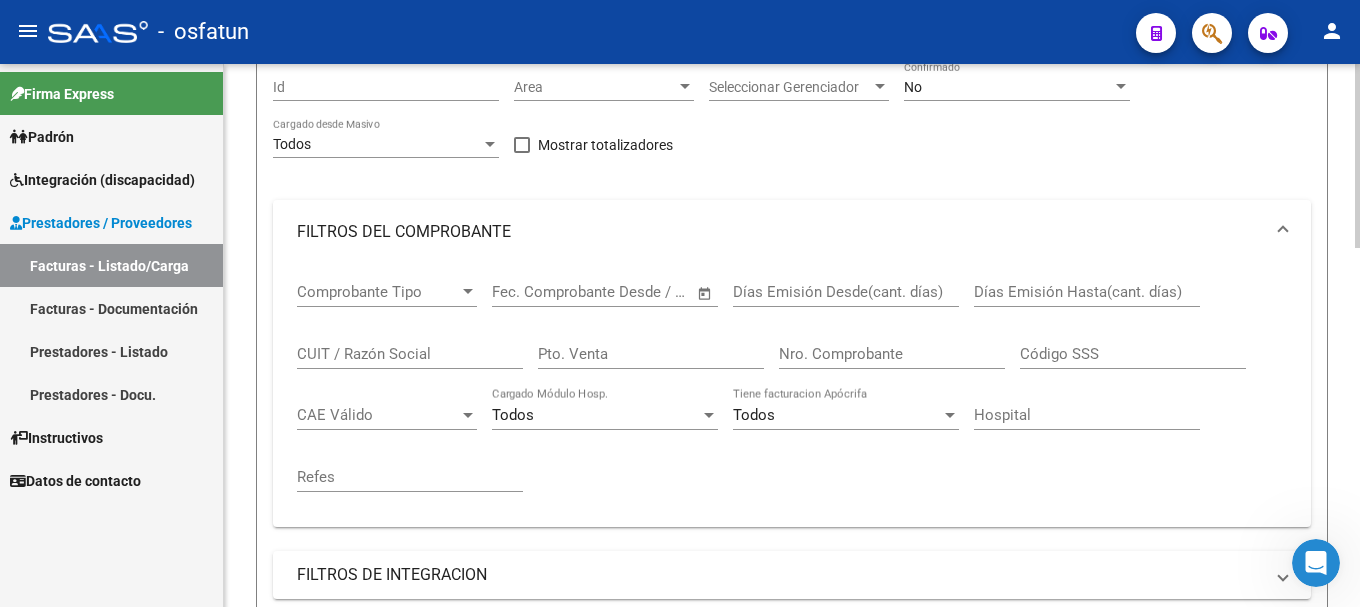 scroll, scrollTop: 162, scrollLeft: 0, axis: vertical 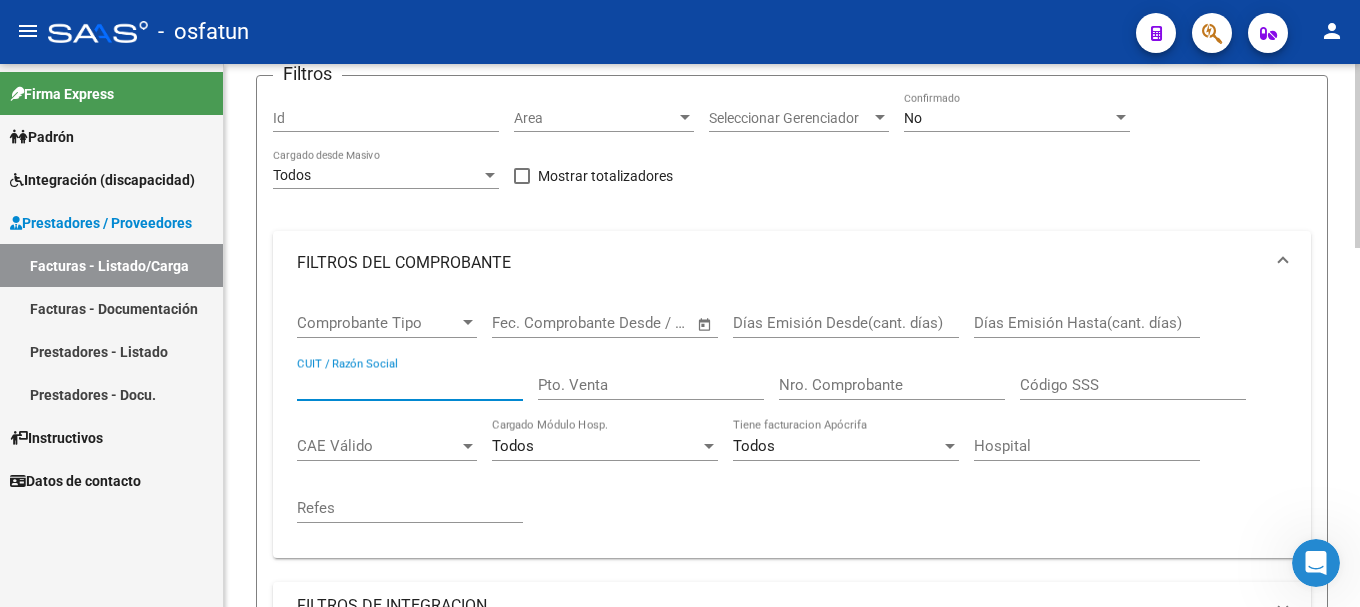 click on "CUIT / Razón Social" at bounding box center (410, 385) 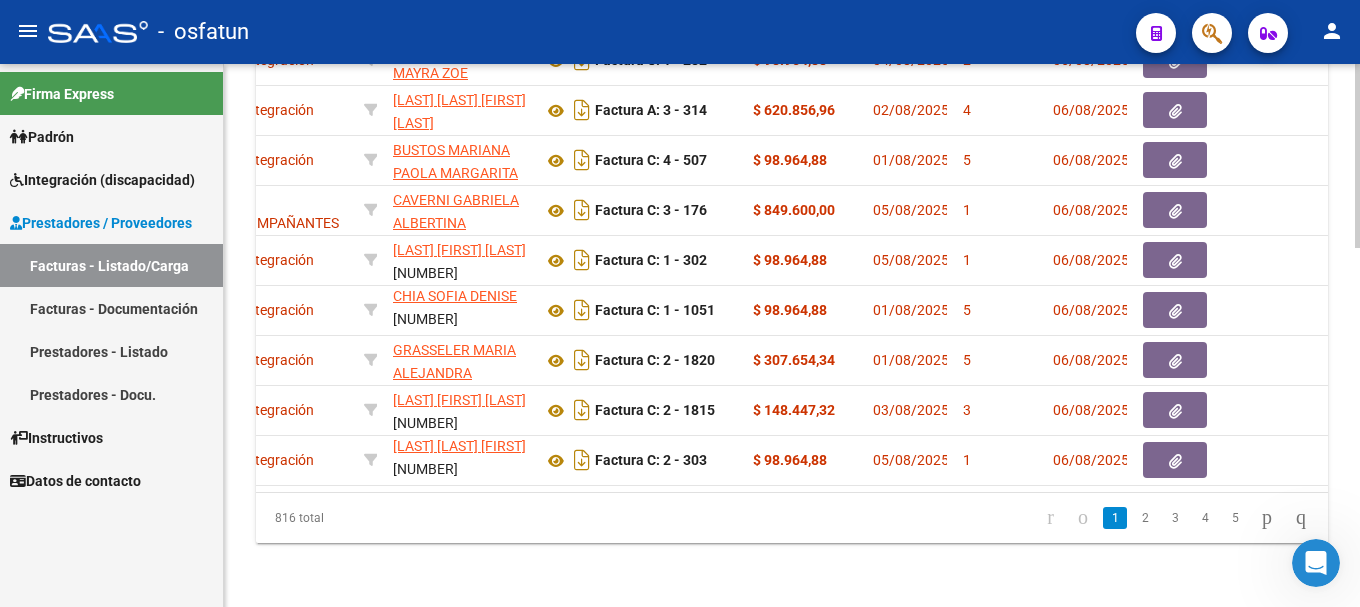 scroll, scrollTop: 1062, scrollLeft: 0, axis: vertical 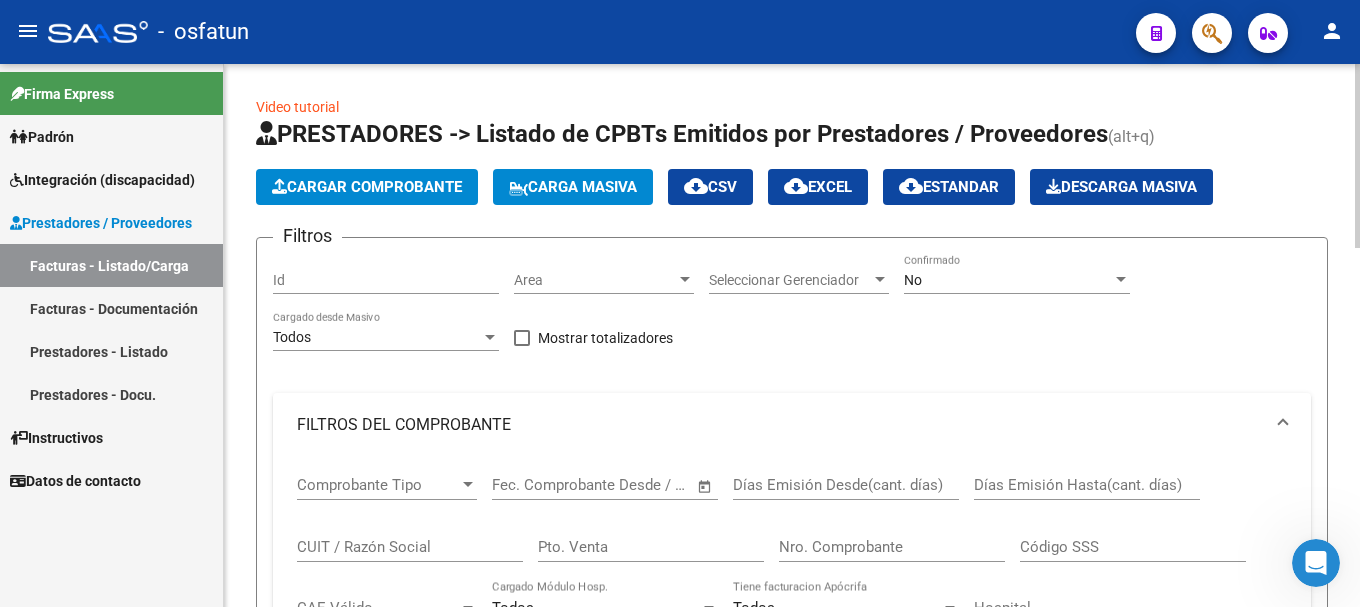 click on "PRESTADORES -> Listado de CPBTs Emitidos por Prestadores / Proveedores (alt+q)   Cargar Comprobante
Carga Masiva  cloud_download  CSV  cloud_download  EXCEL  cloud_download  Estandar   Descarga Masiva
Filtros Id Area Area Seleccionar Gerenciador Seleccionar Gerenciador No Confirmado Todos Cargado desde Masivo   Mostrar totalizadores   FILTROS DEL COMPROBANTE  Comprobante Tipo Comprobante Tipo Start date – End date Fec. Comprobante Desde / Hasta Días Emisión Desde(cant. días) Días Emisión Hasta(cant. días) CUIT / Razón Social Pto. Venta Nro. Comprobante Código SSS CAE Válido CAE Válido Todos Cargado Módulo Hosp. Todos Tiene facturacion Apócrifa Hospital Refes  FILTROS DE INTEGRACION  Todos Cargado en Para Enviar SSS Período De Prestación Campos del Archivo de Rendición Devuelto x SSS (dr_envio) Todos Rendido x SSS (dr_envio) Tipo de Registro Tipo de Registro Período Presentación Período Presentación Campos del Legajo Asociado (preaprobación) Afiliado Legajo (cuil/nombre) Todos –" 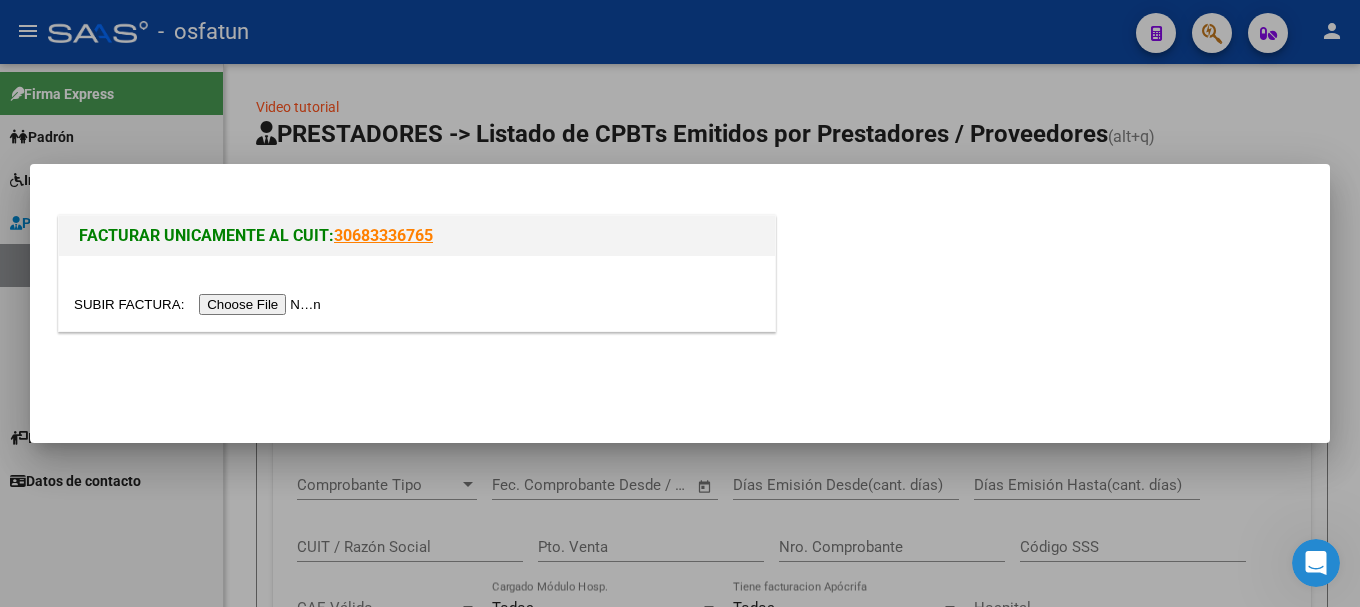 click at bounding box center (200, 304) 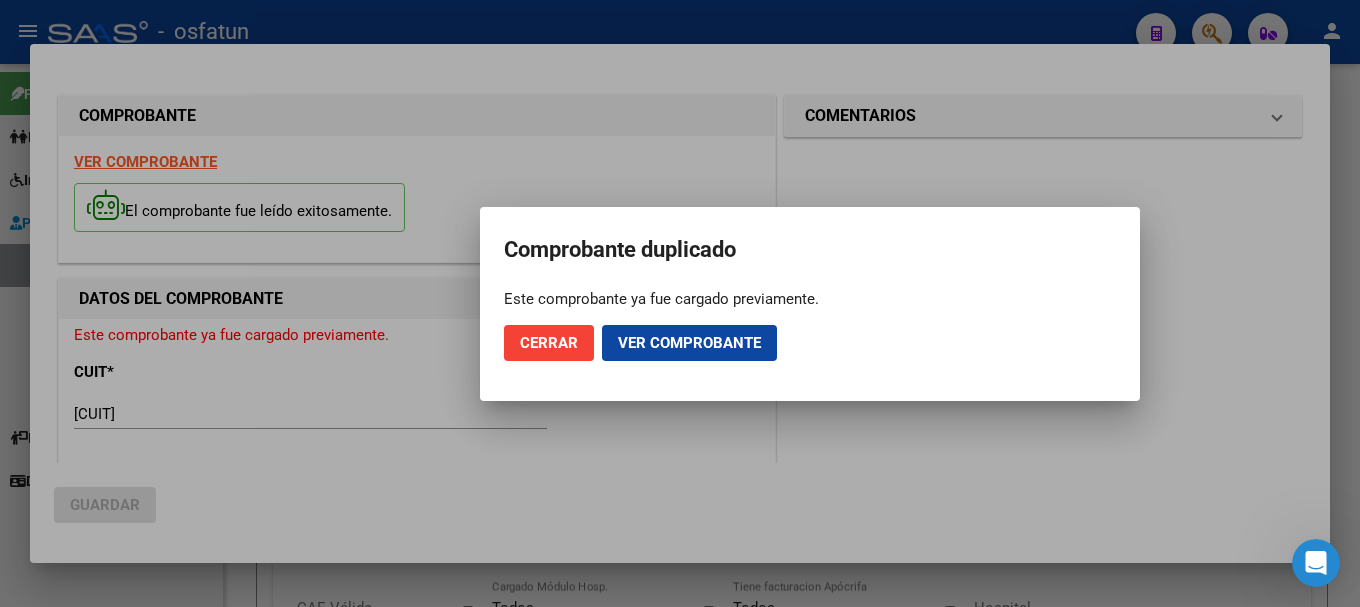 drag, startPoint x: 598, startPoint y: 289, endPoint x: 878, endPoint y: 289, distance: 280 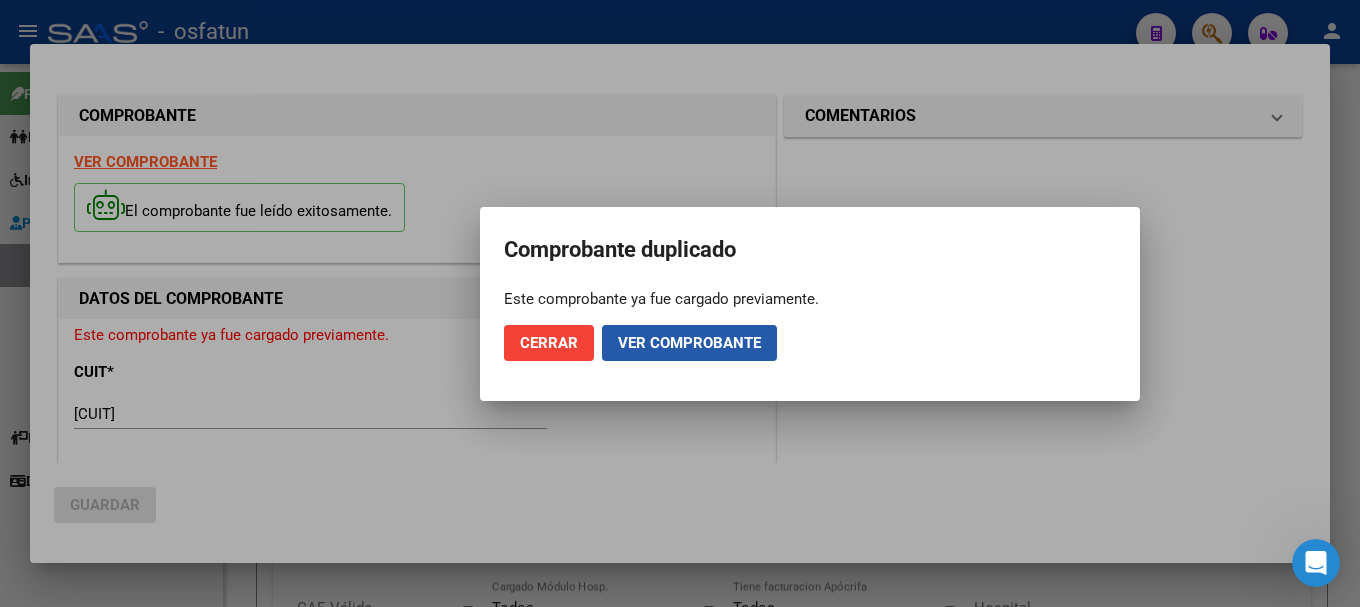 click on "Ver comprobante" 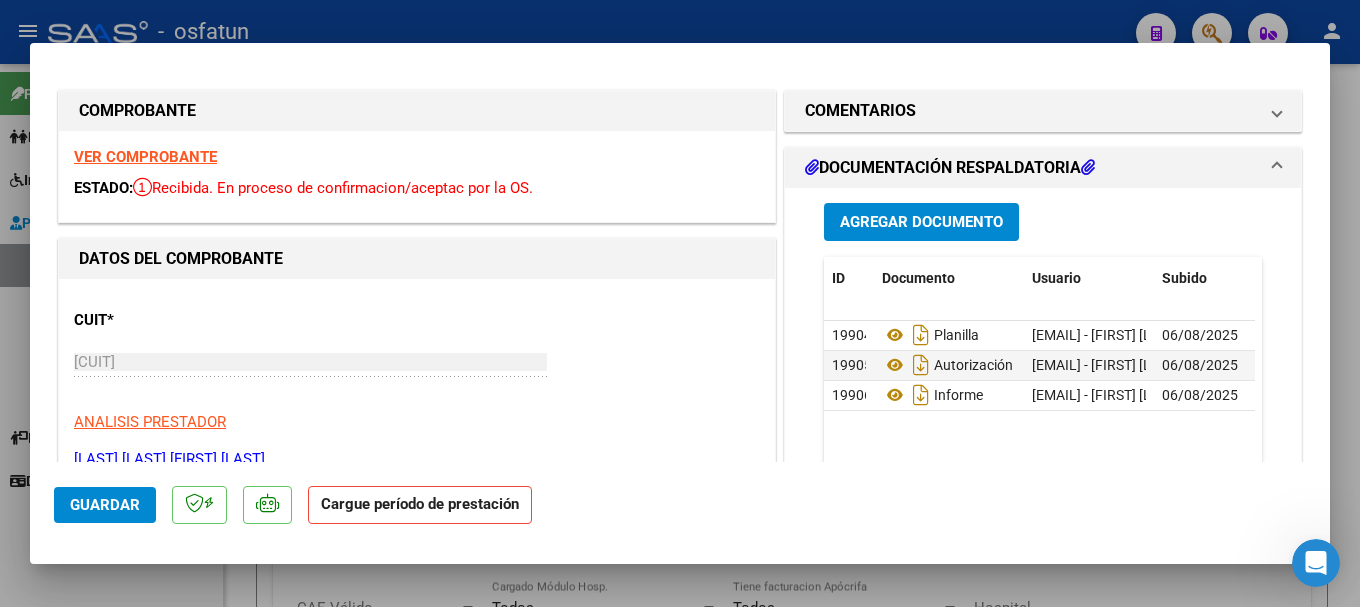 scroll, scrollTop: 0, scrollLeft: 0, axis: both 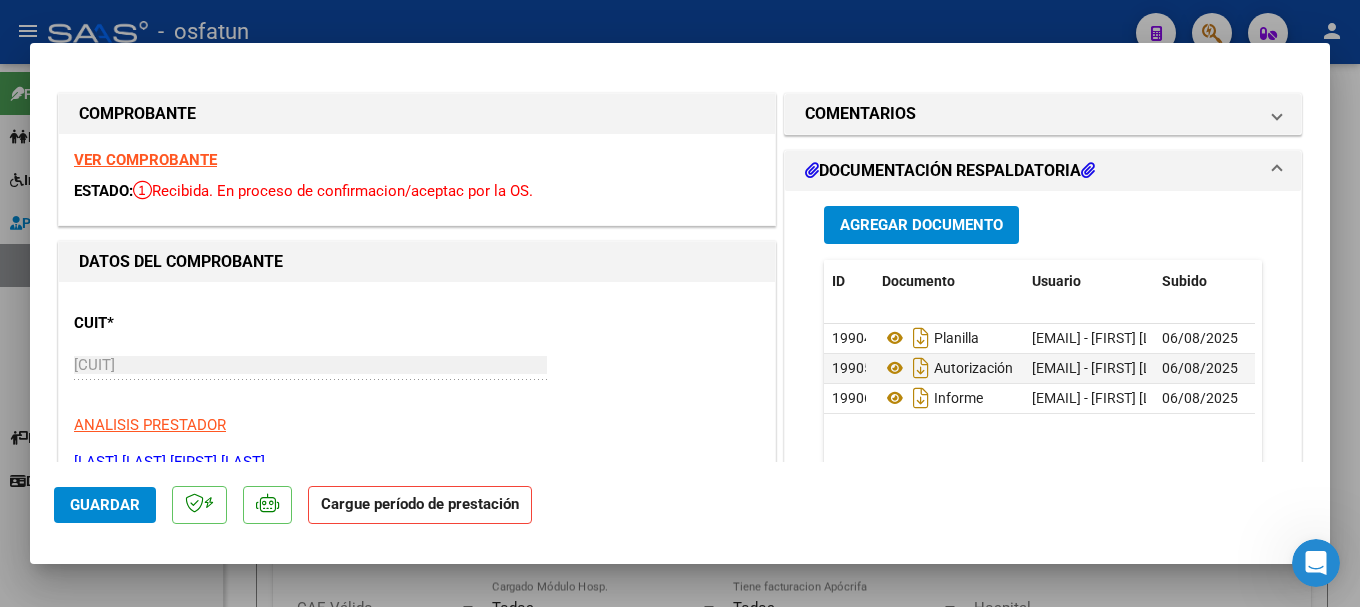 click at bounding box center [680, 303] 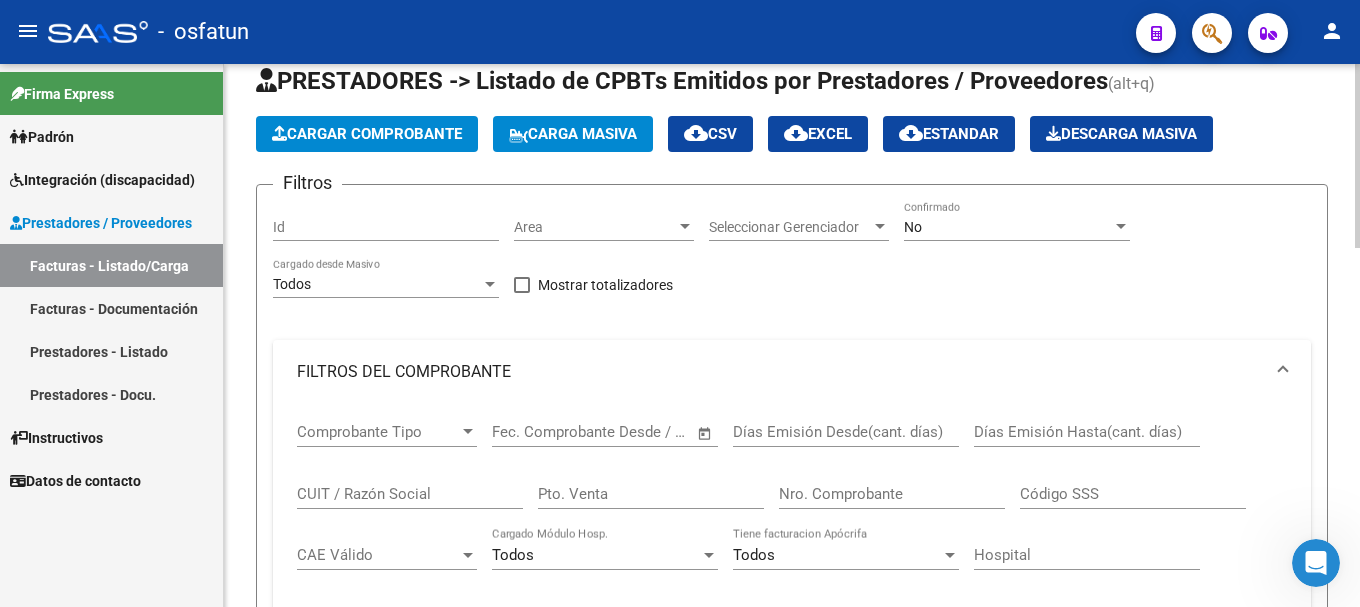 scroll, scrollTop: 0, scrollLeft: 0, axis: both 